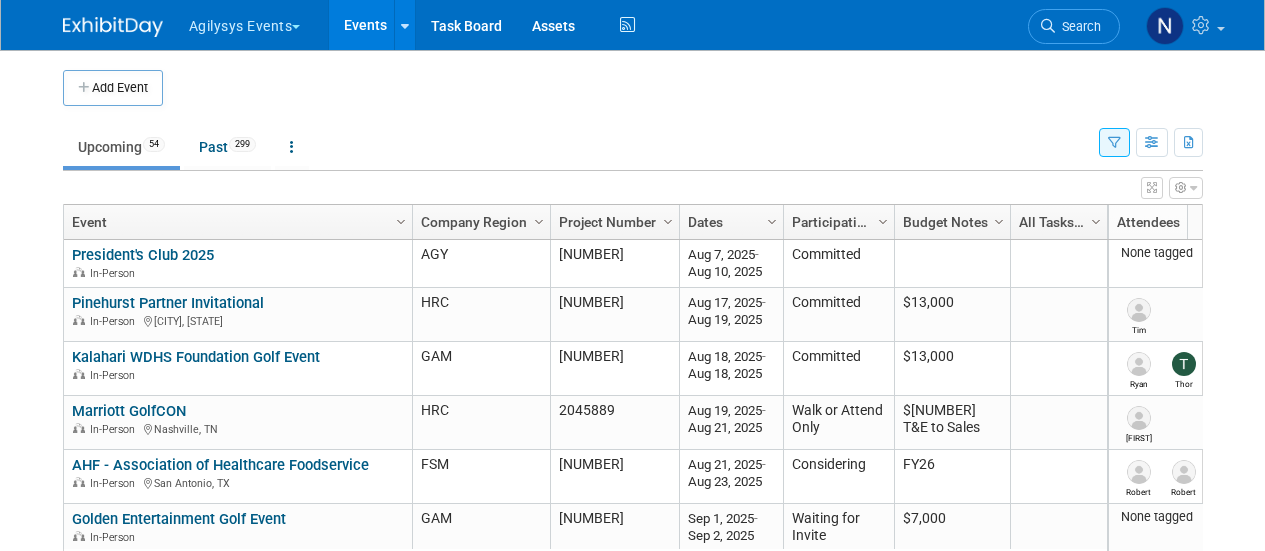 scroll, scrollTop: 0, scrollLeft: 0, axis: both 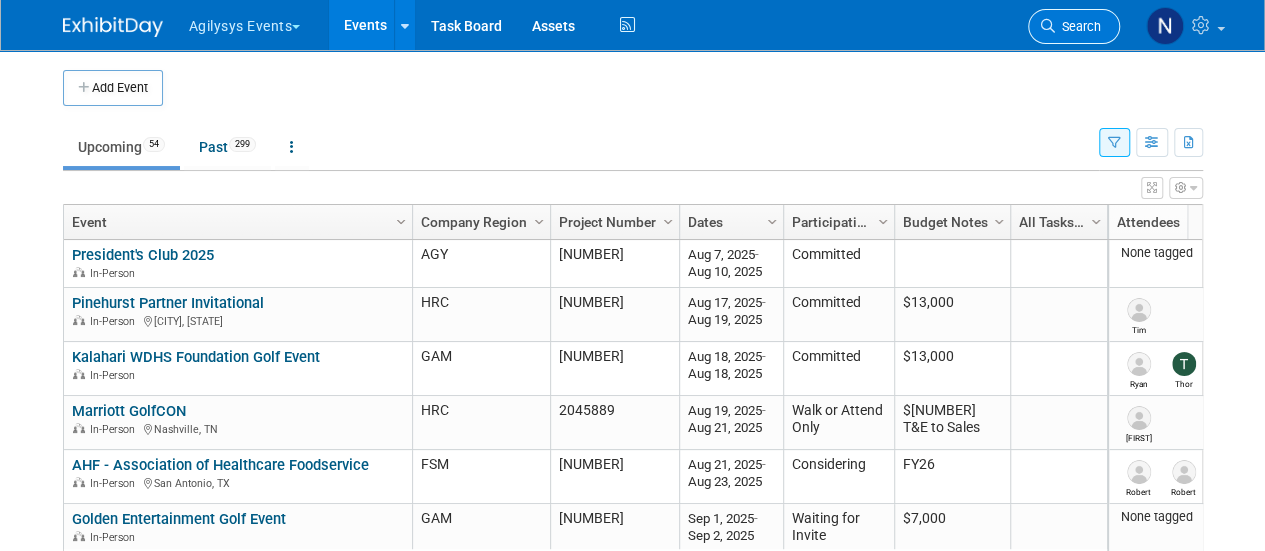 click on "Search" at bounding box center (1078, 26) 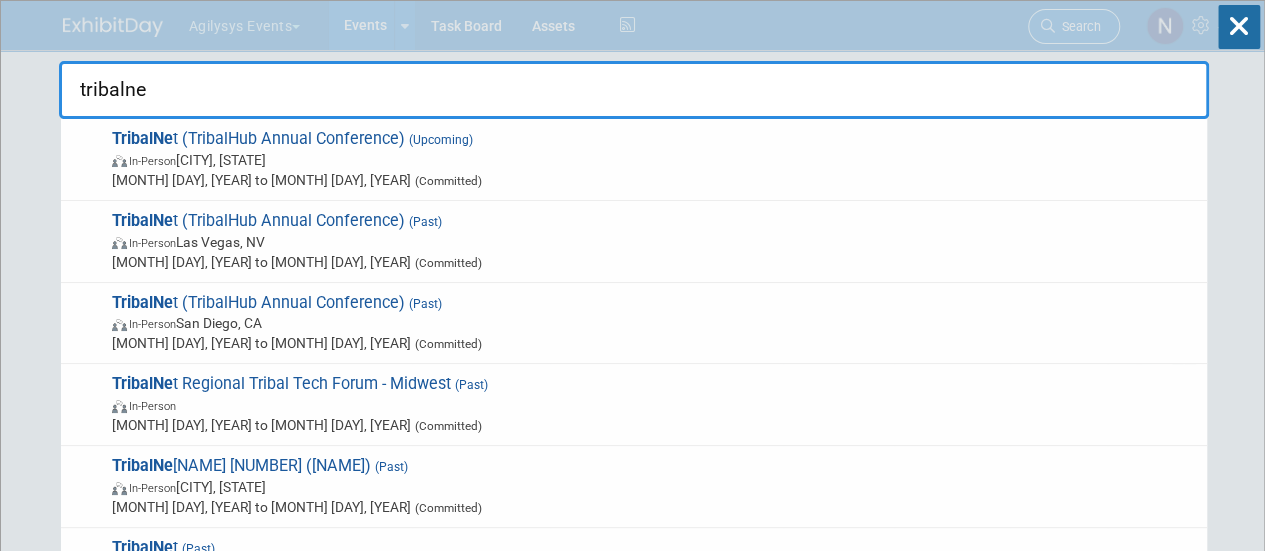 type on "tribalnet" 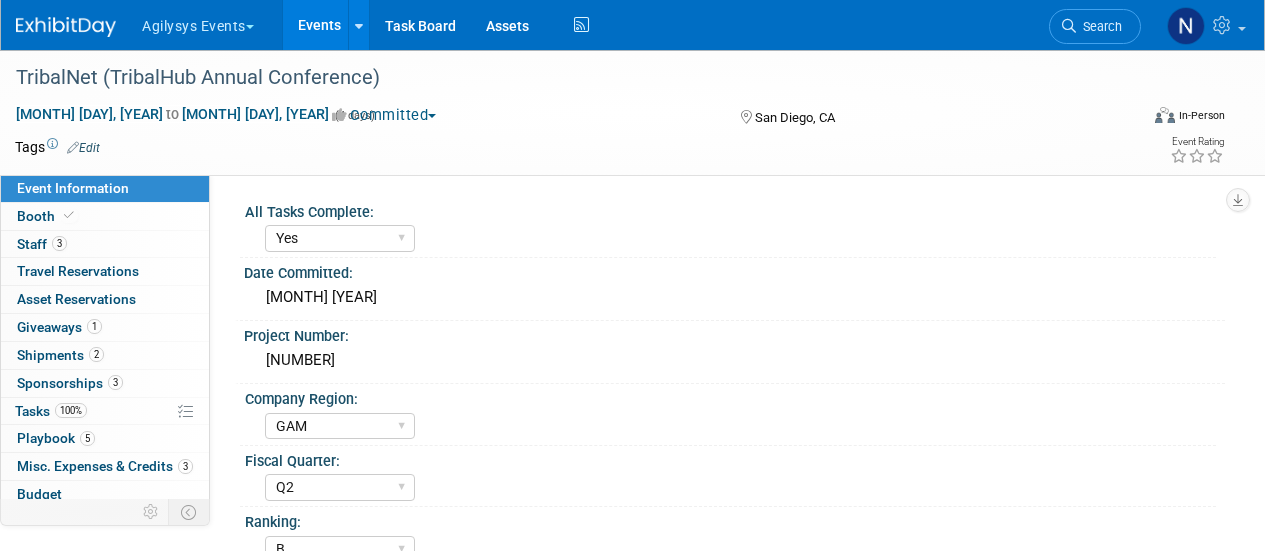 select on "Yes" 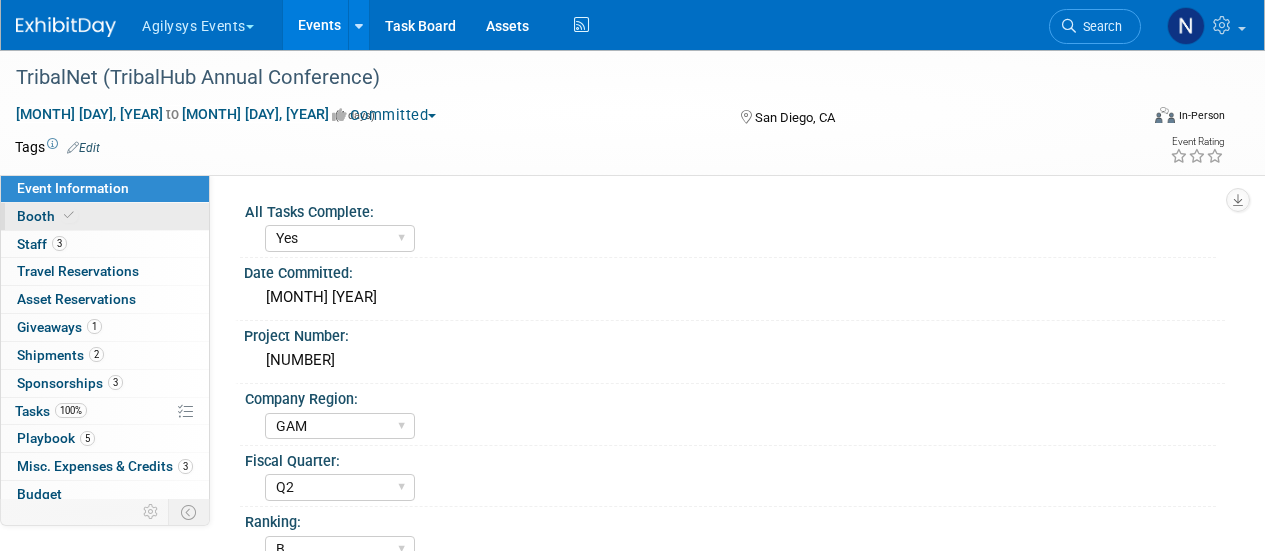 scroll, scrollTop: 0, scrollLeft: 0, axis: both 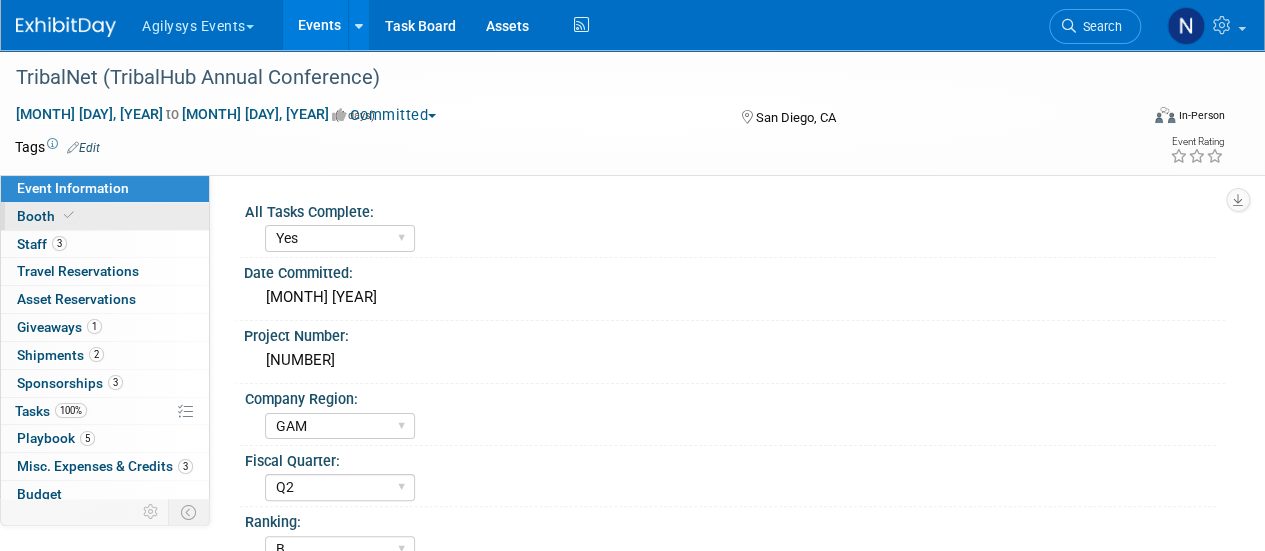 click on "Booth" at bounding box center (105, 216) 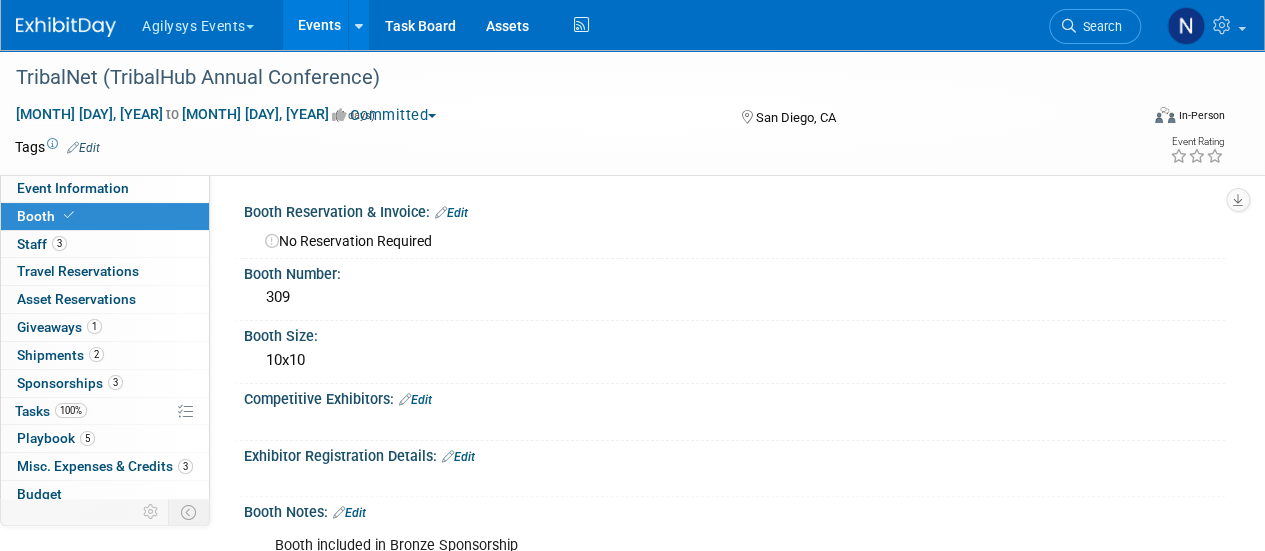 click at bounding box center [66, 27] 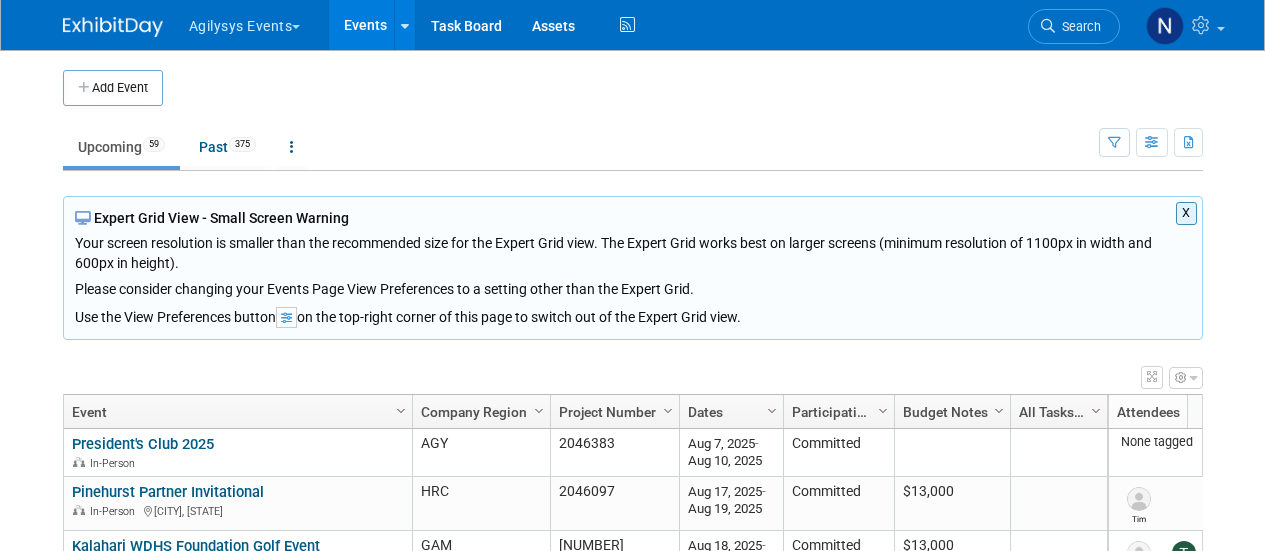scroll, scrollTop: 0, scrollLeft: 0, axis: both 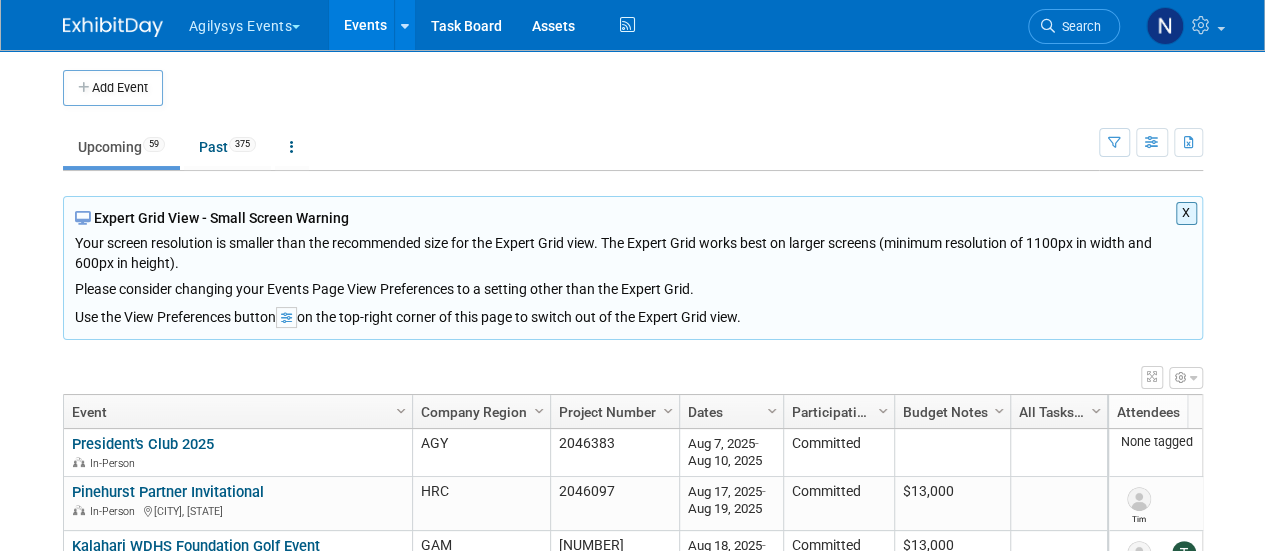 click on "X" at bounding box center (1186, 213) 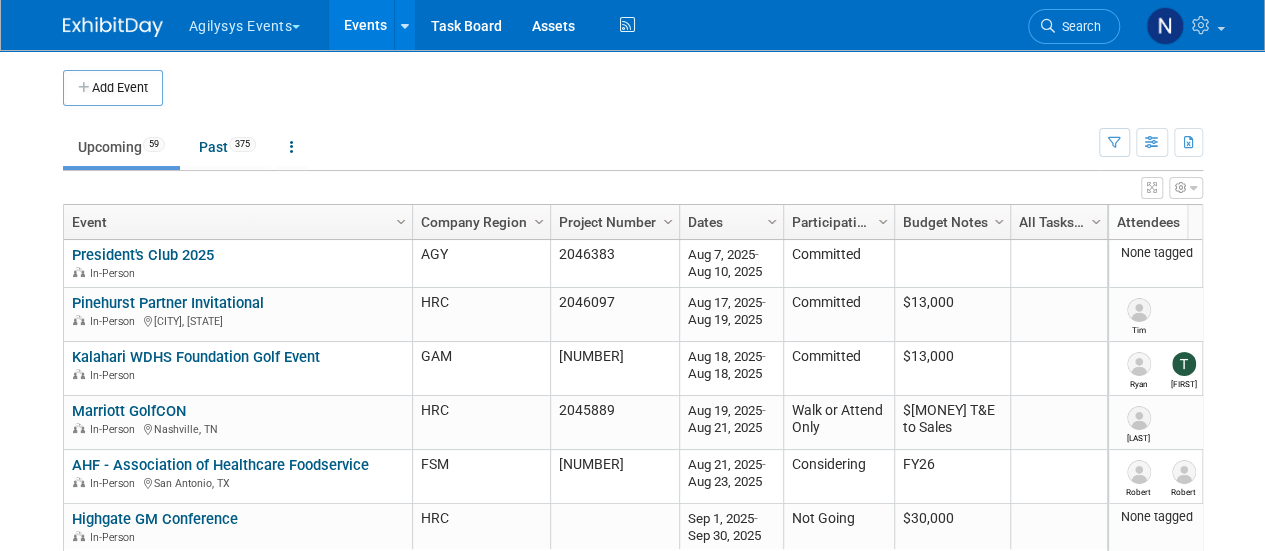 scroll, scrollTop: 0, scrollLeft: 0, axis: both 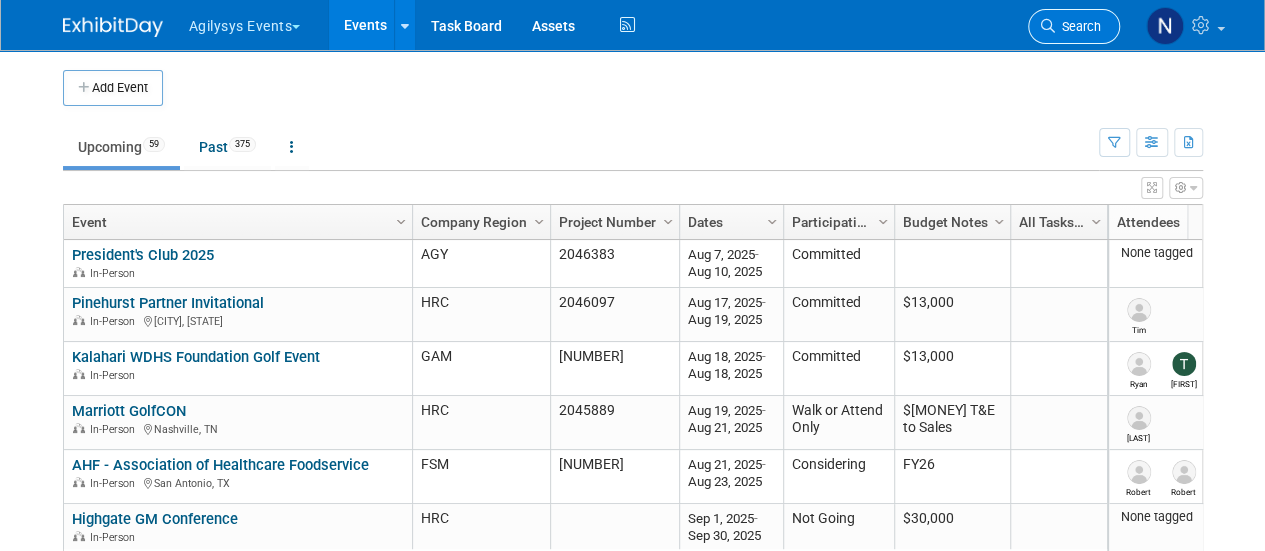 click on "Search" at bounding box center [1078, 26] 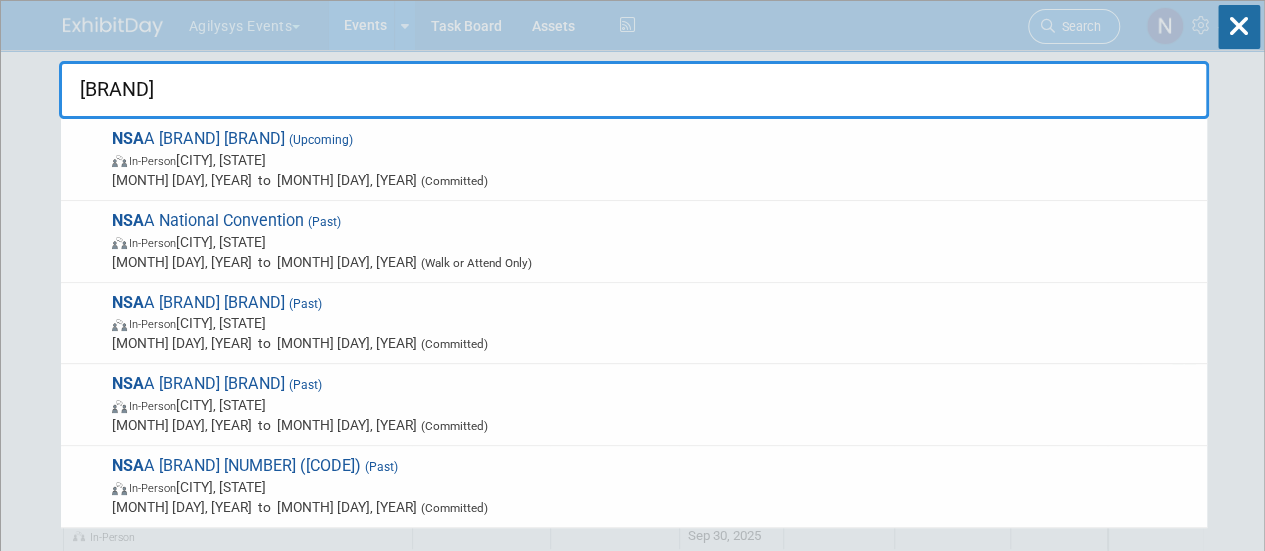 type on "nsaa" 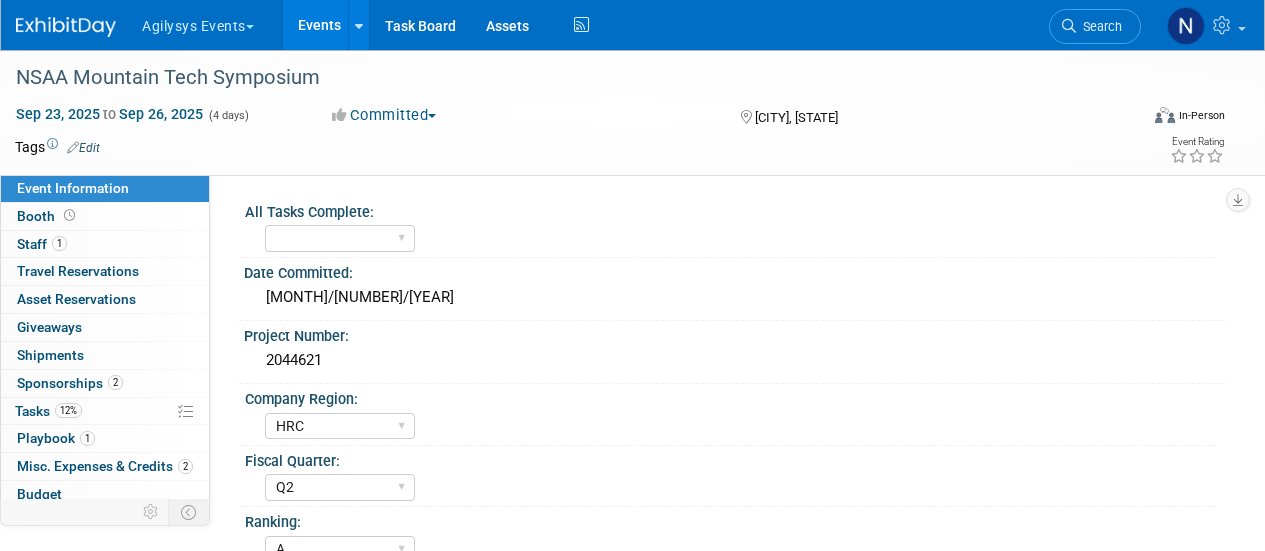 select on "HRC" 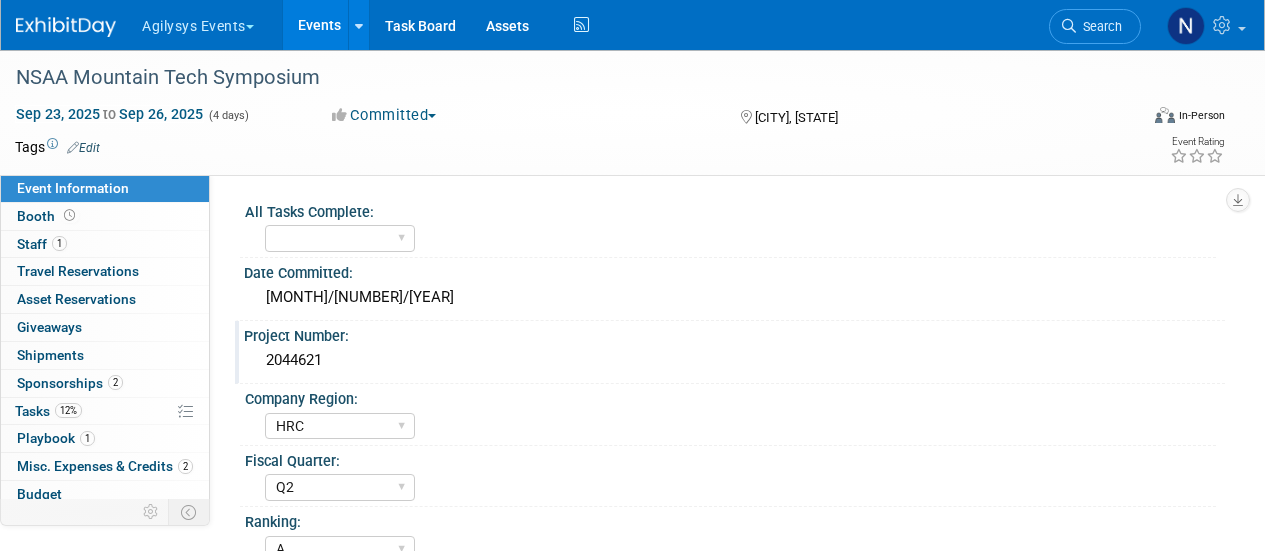 scroll, scrollTop: 0, scrollLeft: 0, axis: both 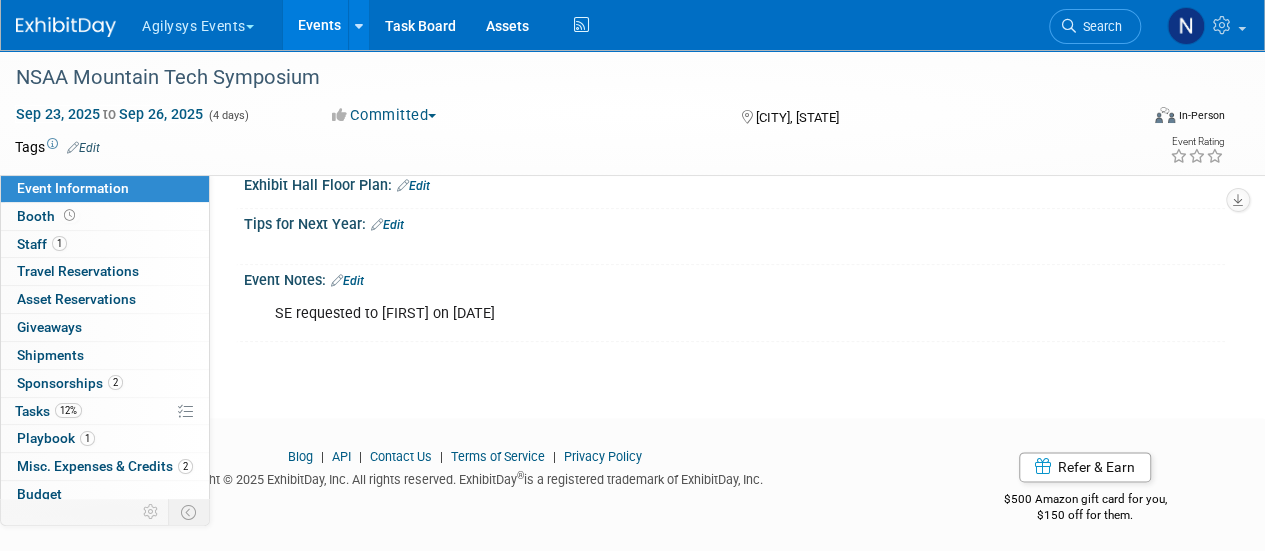 click on "Edit" at bounding box center [347, 281] 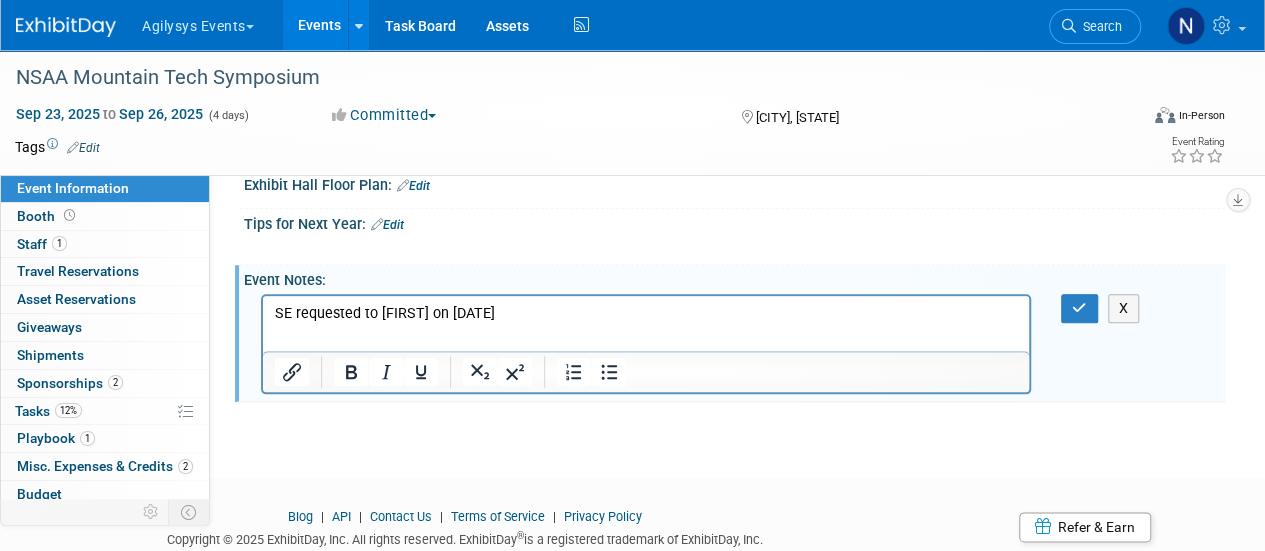 scroll, scrollTop: 0, scrollLeft: 0, axis: both 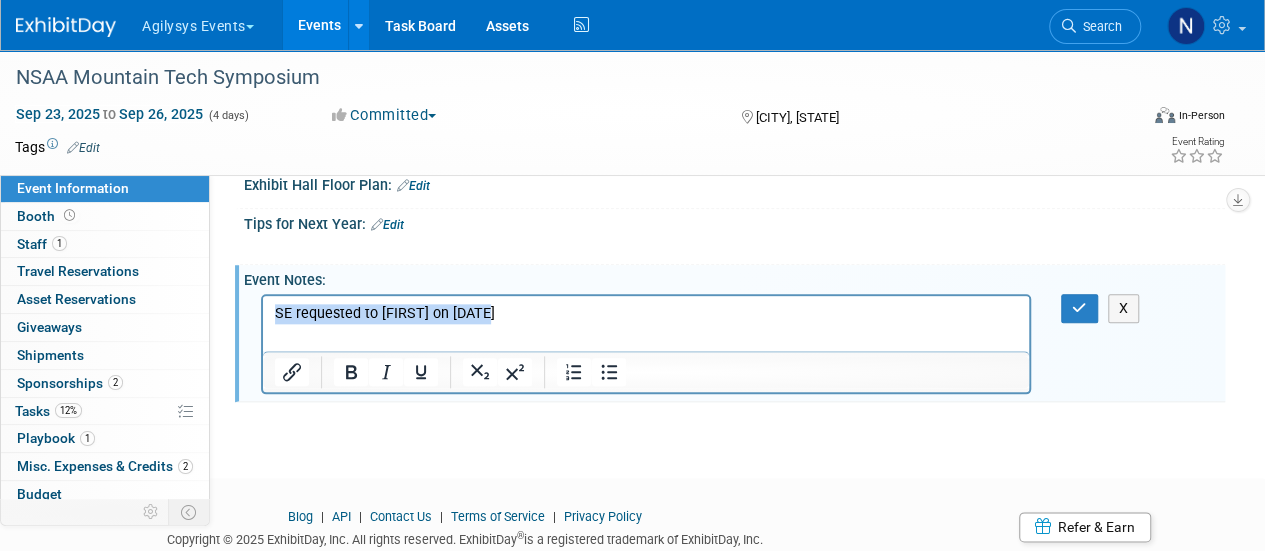 drag, startPoint x: 561, startPoint y: 314, endPoint x: 265, endPoint y: 317, distance: 296.0152 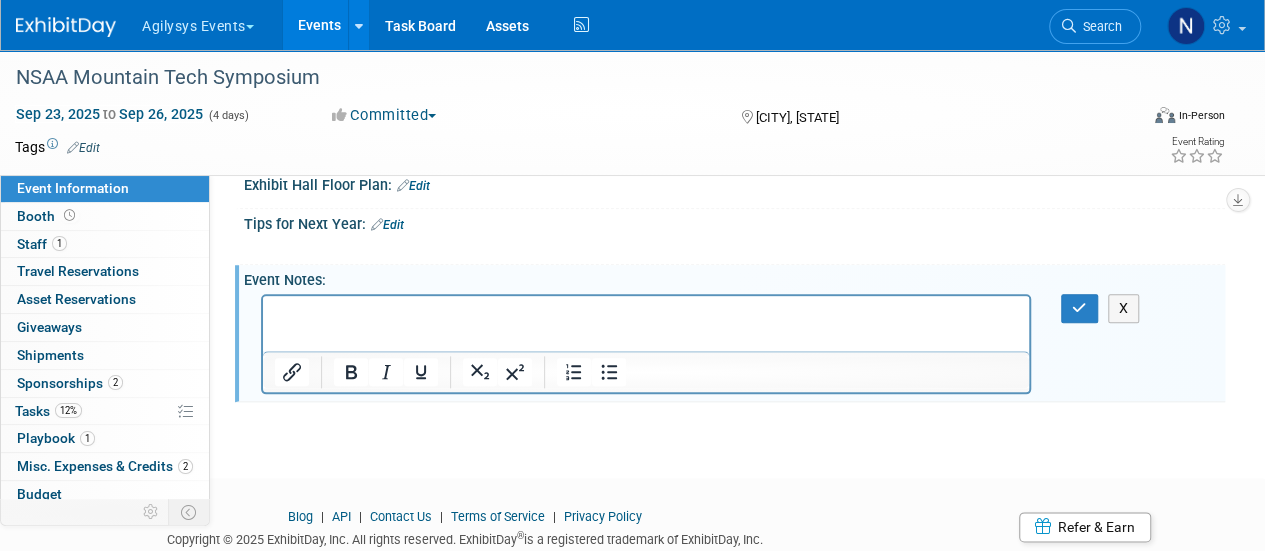 type 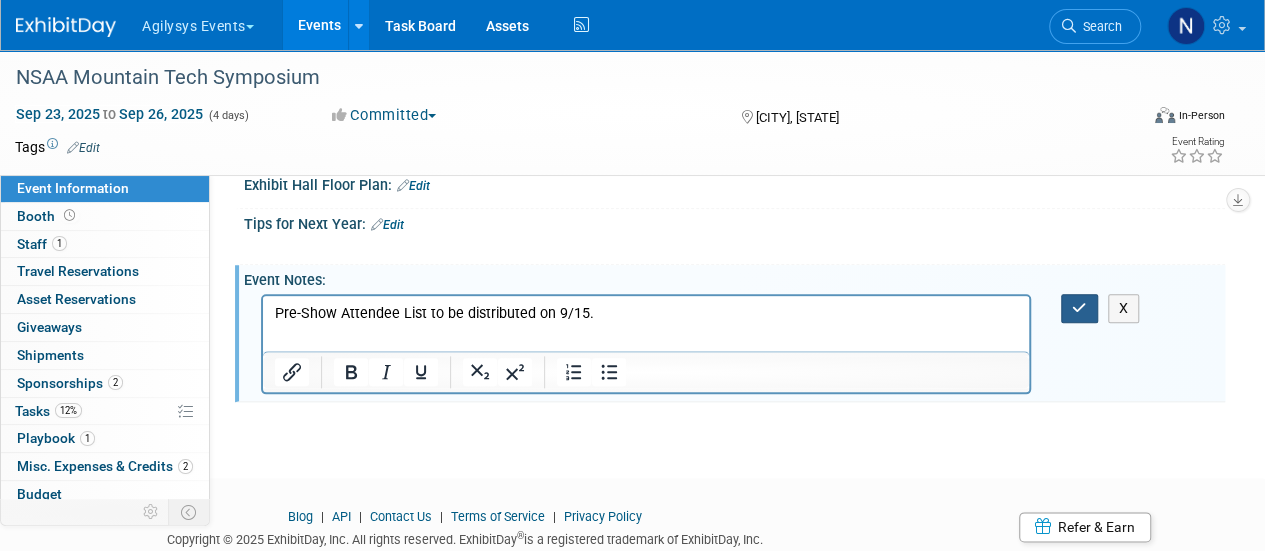 click at bounding box center (1079, 308) 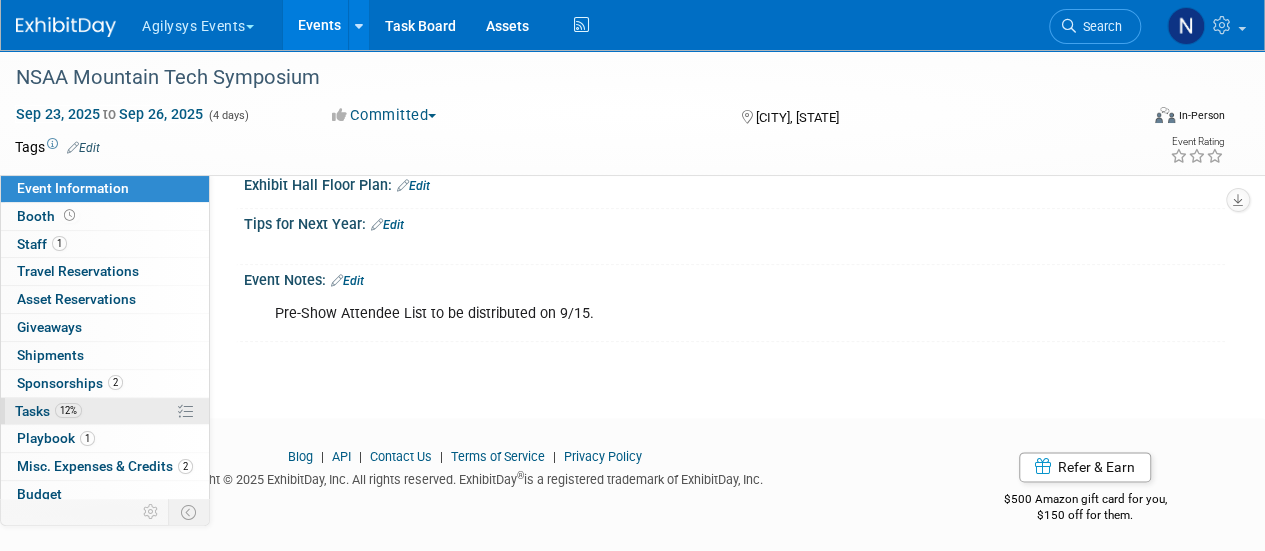 click on "12%
Tasks 12%" at bounding box center [105, 411] 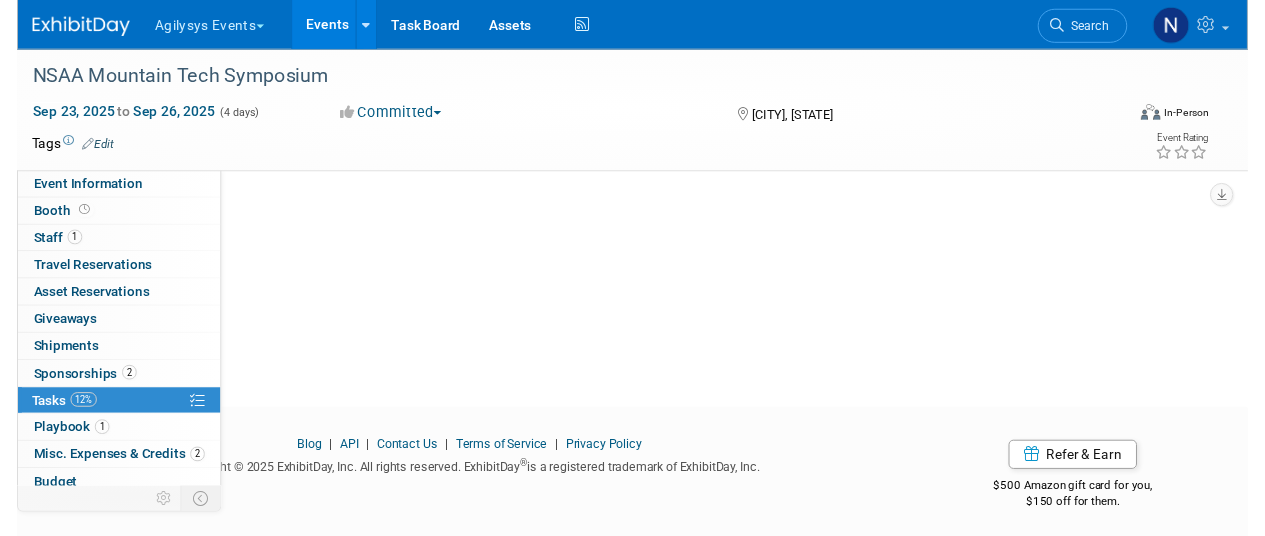scroll, scrollTop: 0, scrollLeft: 0, axis: both 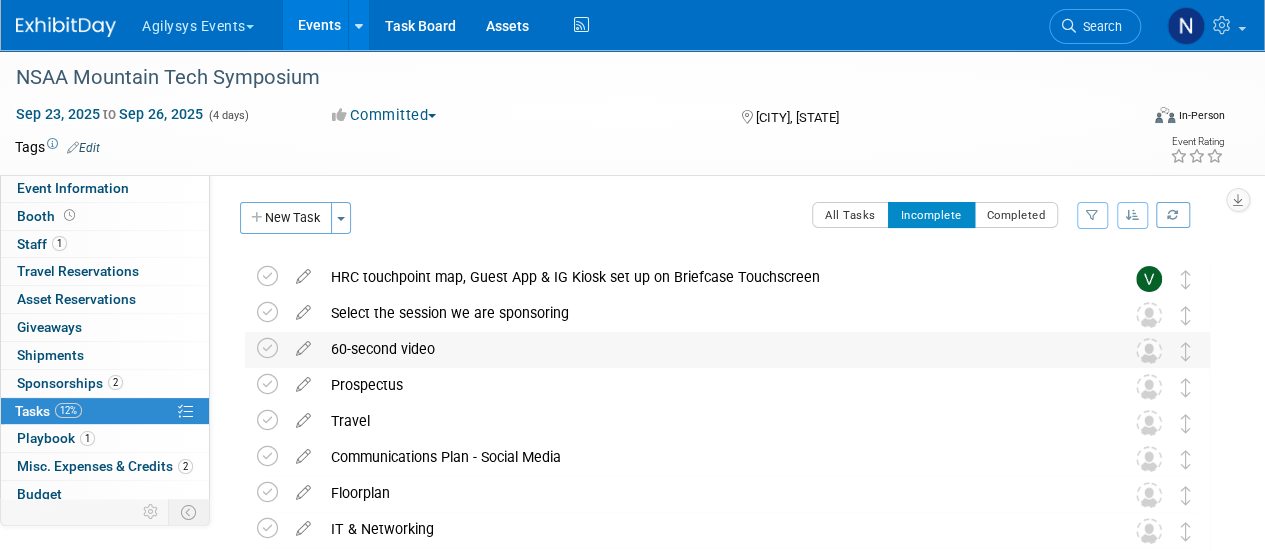 click on "60-second video" at bounding box center [708, 349] 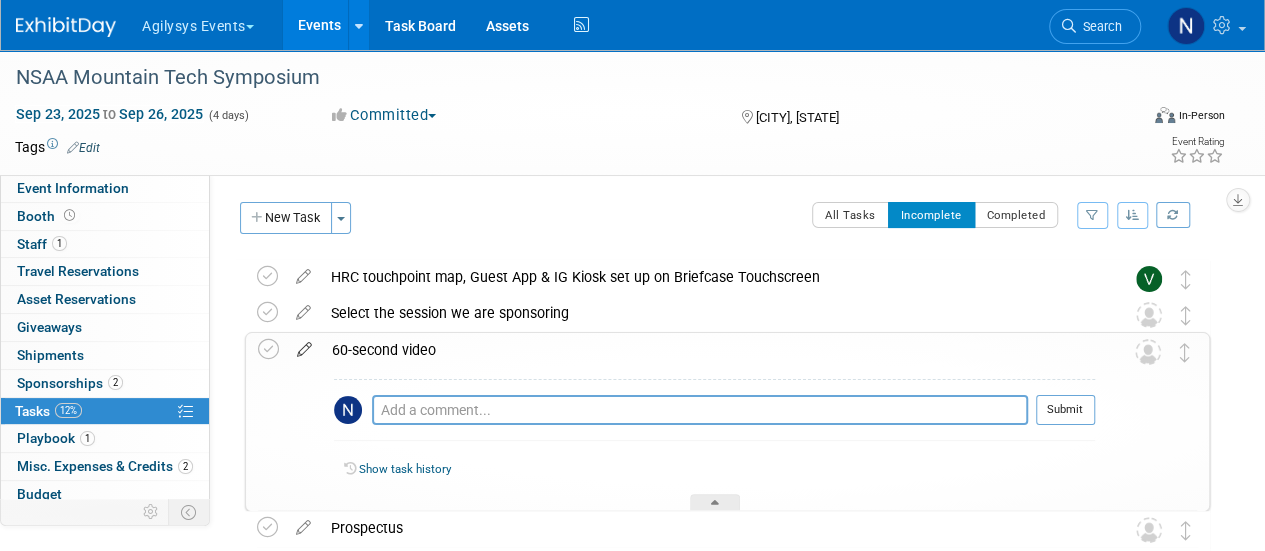 click at bounding box center [304, 345] 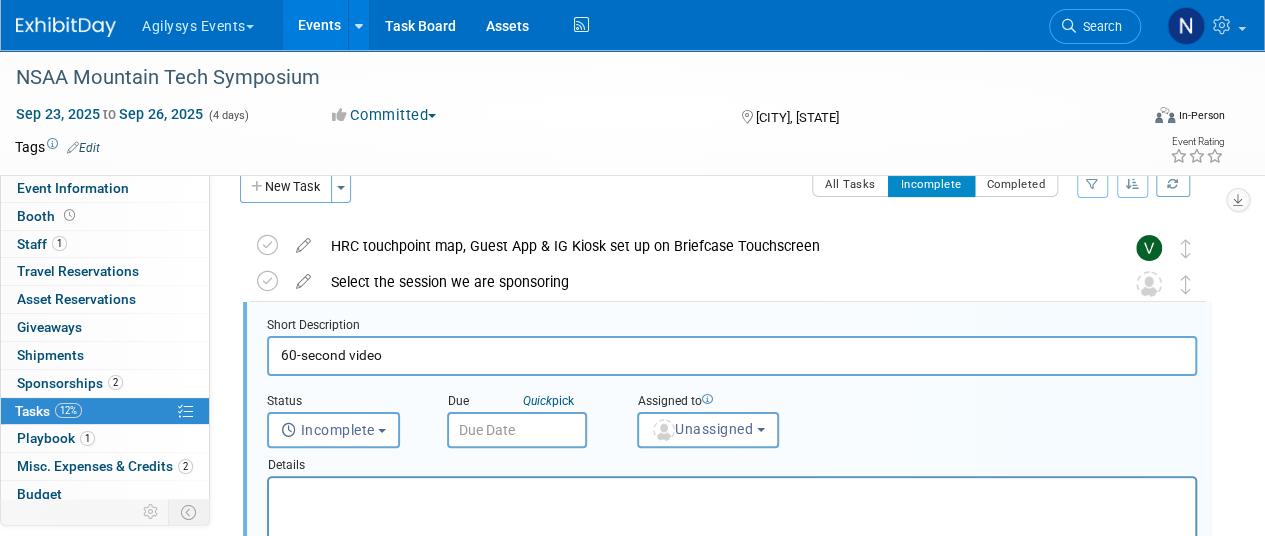 scroll, scrollTop: 39, scrollLeft: 0, axis: vertical 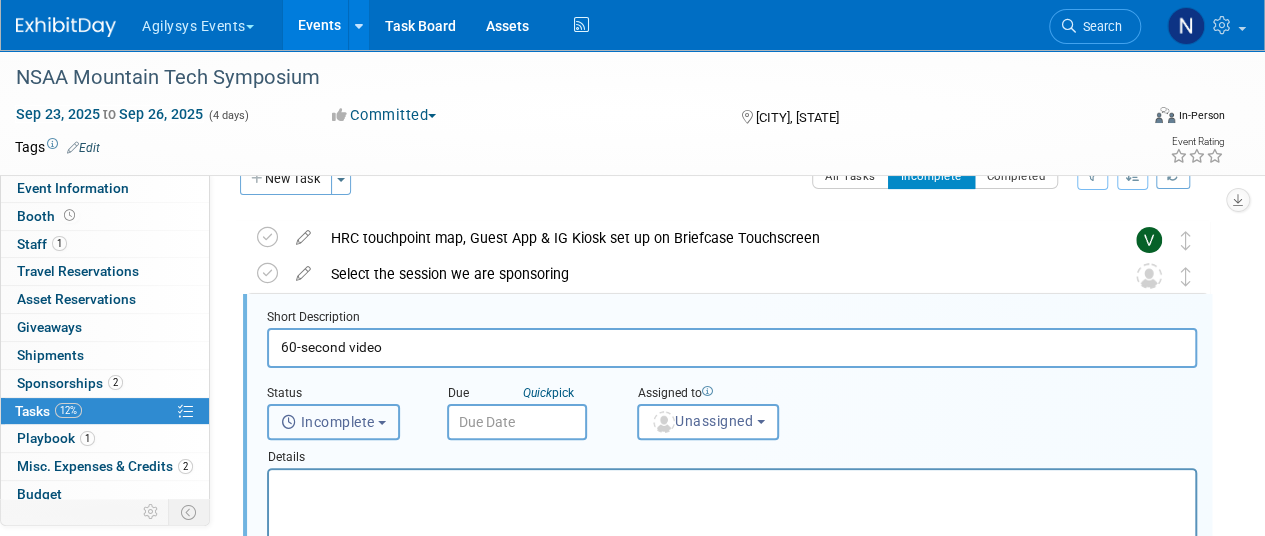 click on "Incomplete" at bounding box center [333, 422] 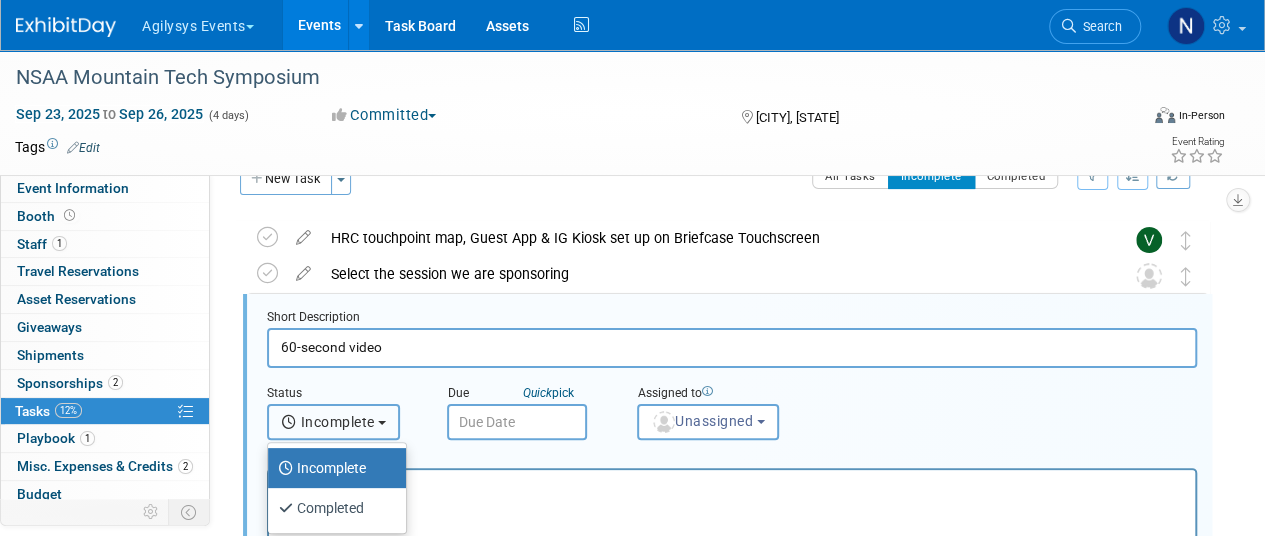 click on "Incomplete" at bounding box center (333, 422) 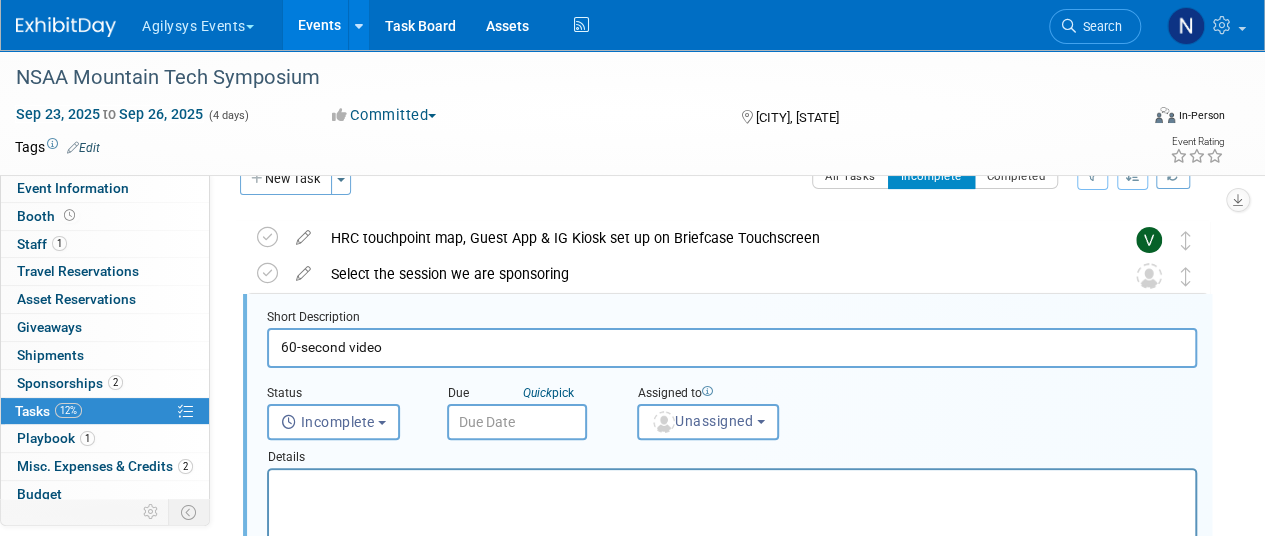 click at bounding box center [517, 422] 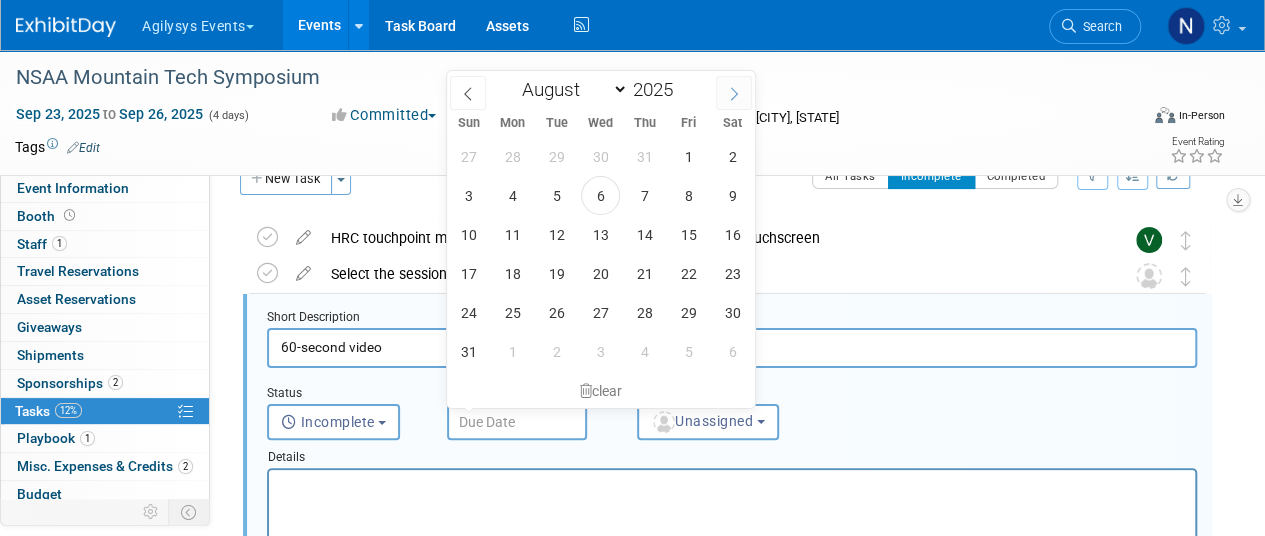 click 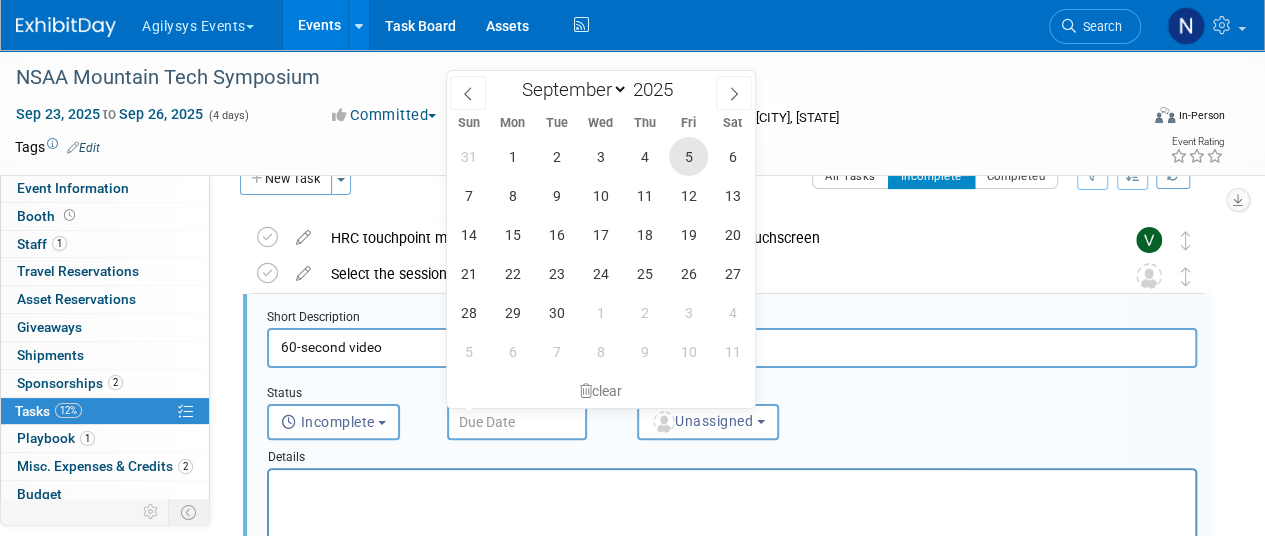 click on "5" at bounding box center (688, 156) 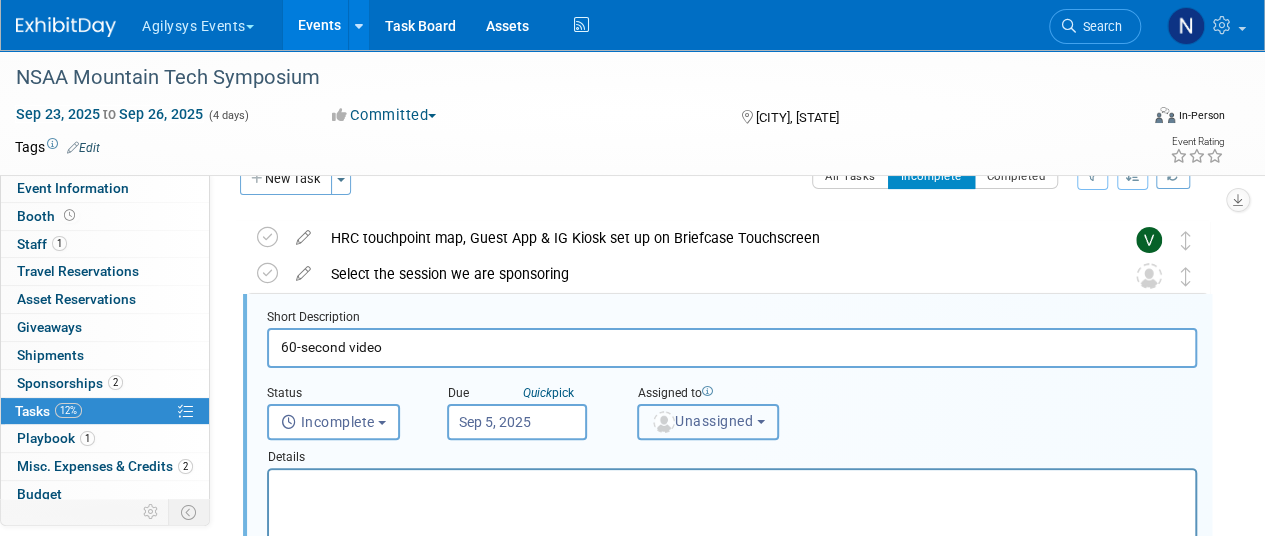 click on "Unassigned" at bounding box center [708, 422] 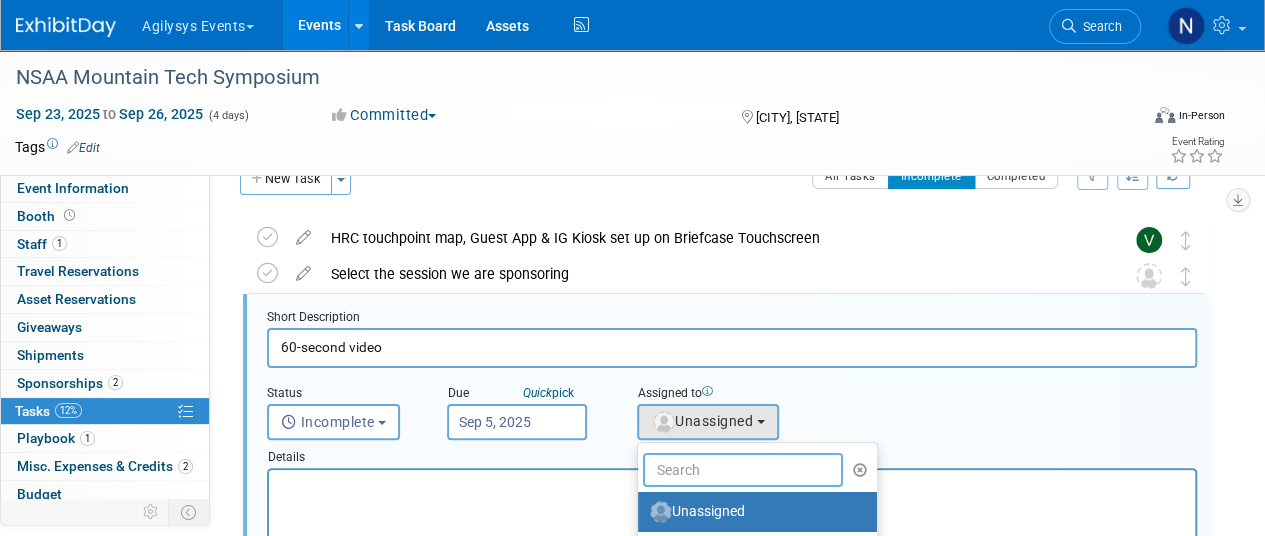 click at bounding box center [743, 470] 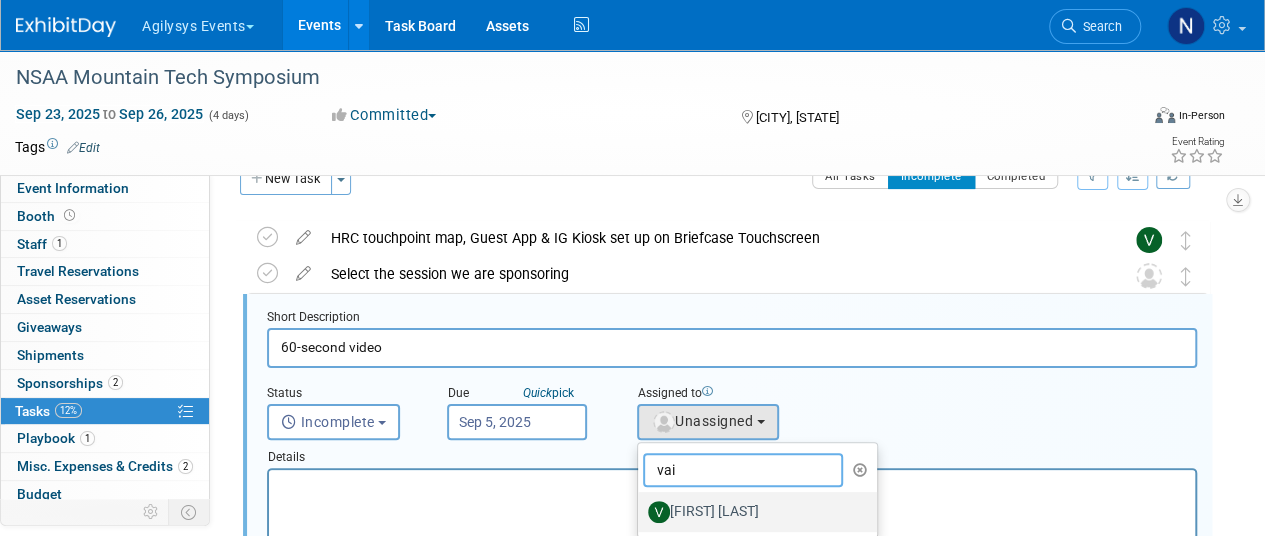 type on "vai" 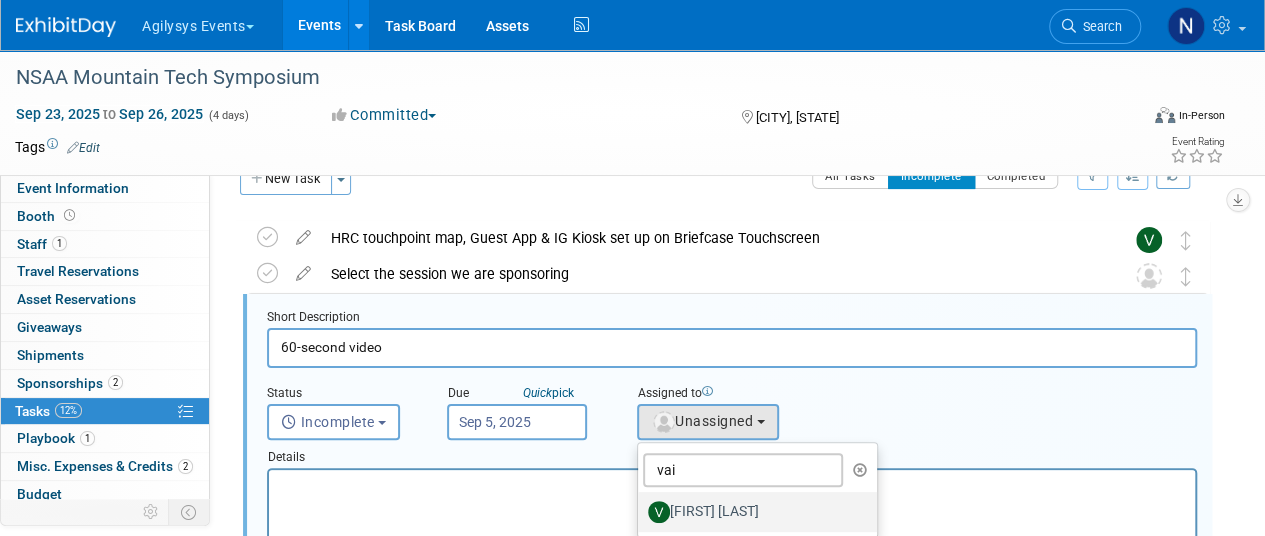 click on "[FIRST] [LAST]" at bounding box center [752, 512] 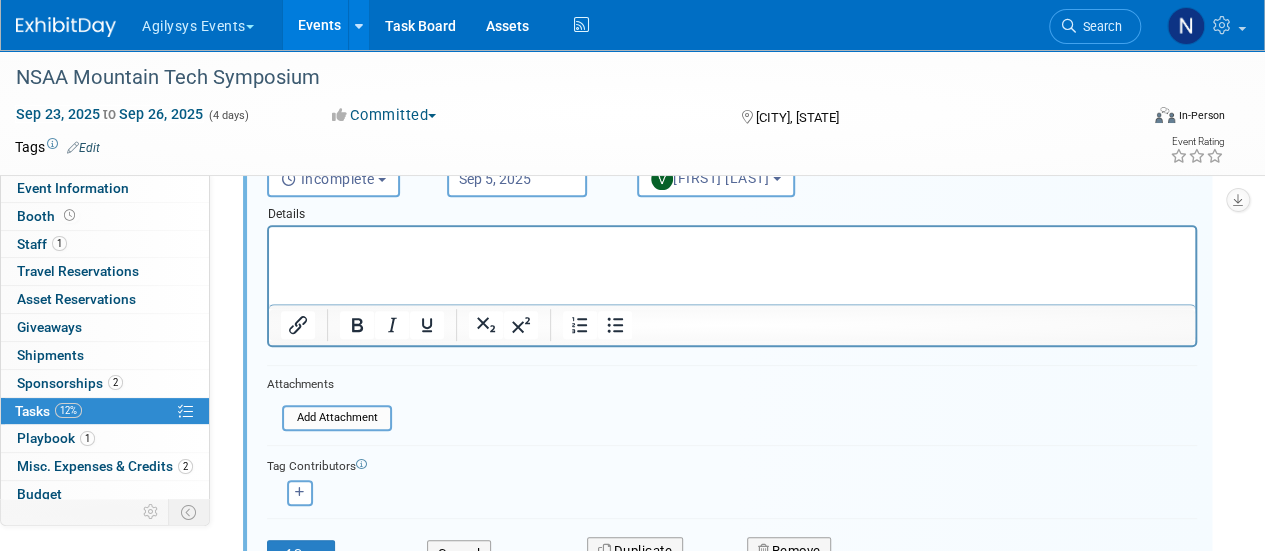 scroll, scrollTop: 284, scrollLeft: 0, axis: vertical 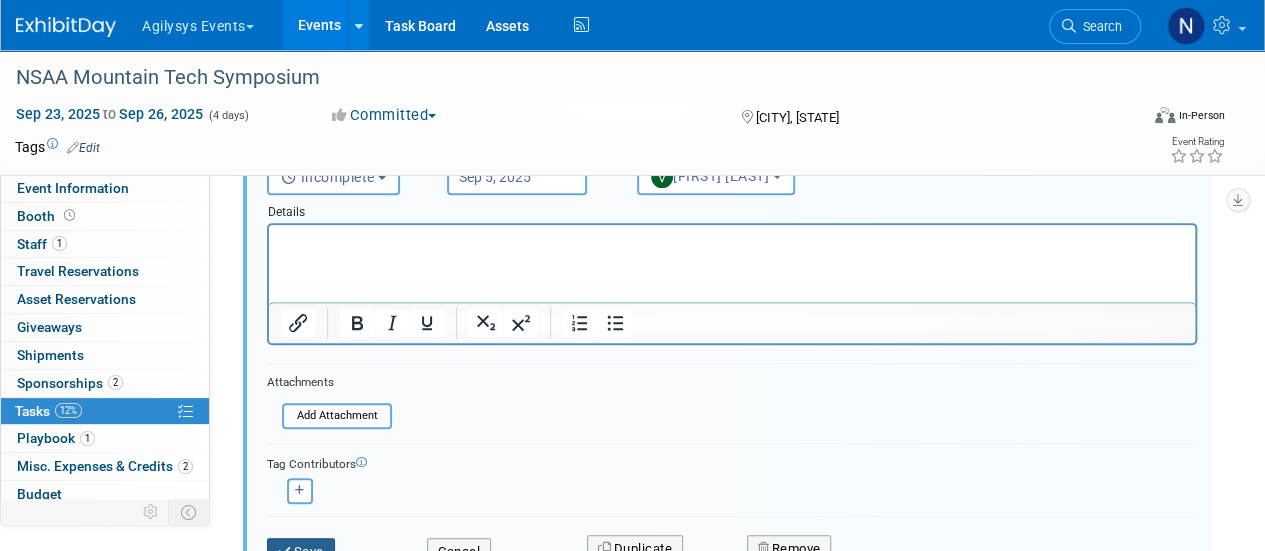 click on "Save" at bounding box center (301, 552) 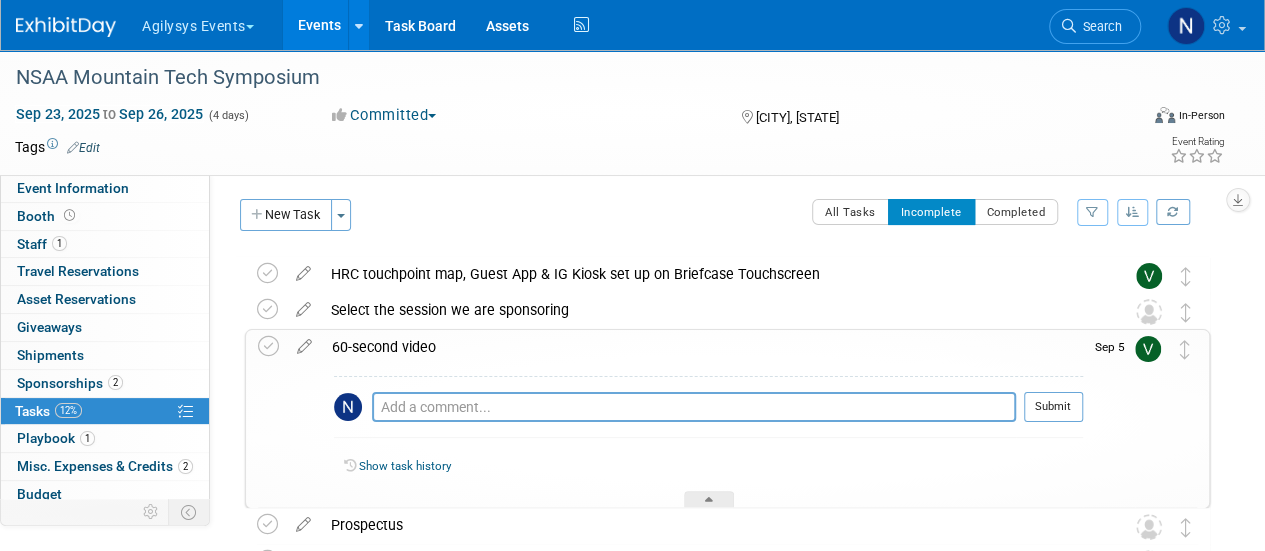 scroll, scrollTop: 6, scrollLeft: 0, axis: vertical 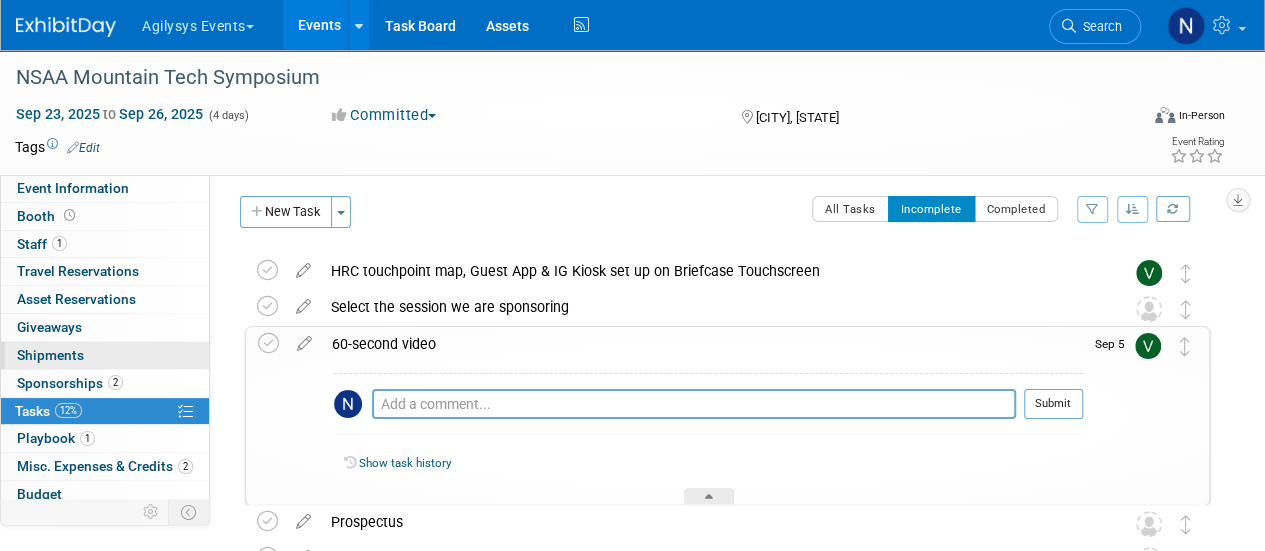 click on "0
Shipments 0" at bounding box center (105, 355) 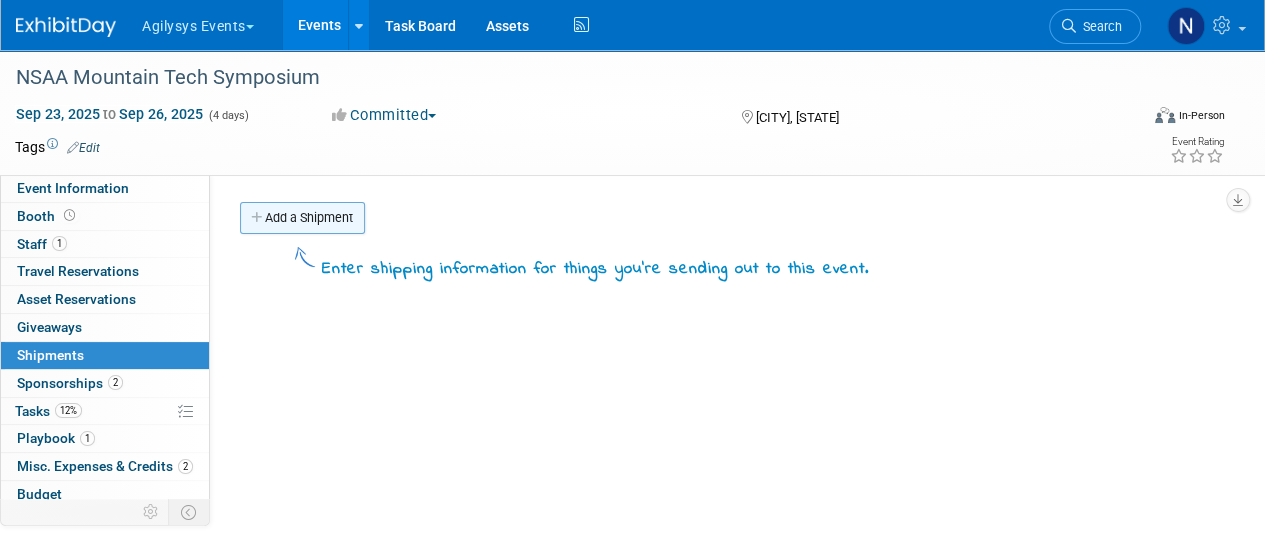 click on "Add a Shipment" at bounding box center [302, 218] 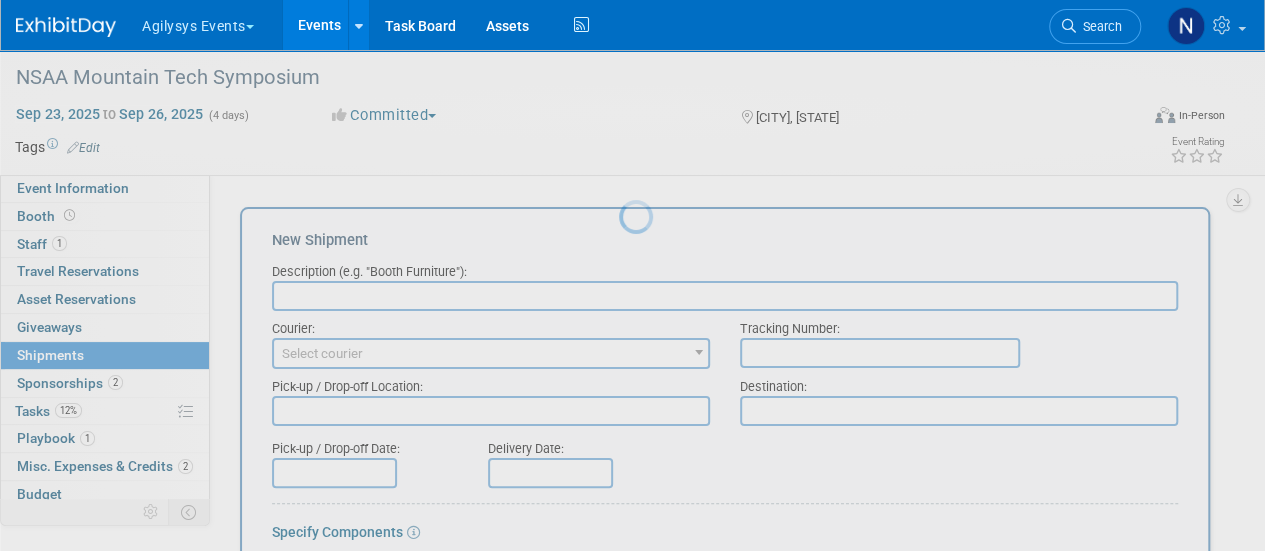 scroll, scrollTop: 0, scrollLeft: 0, axis: both 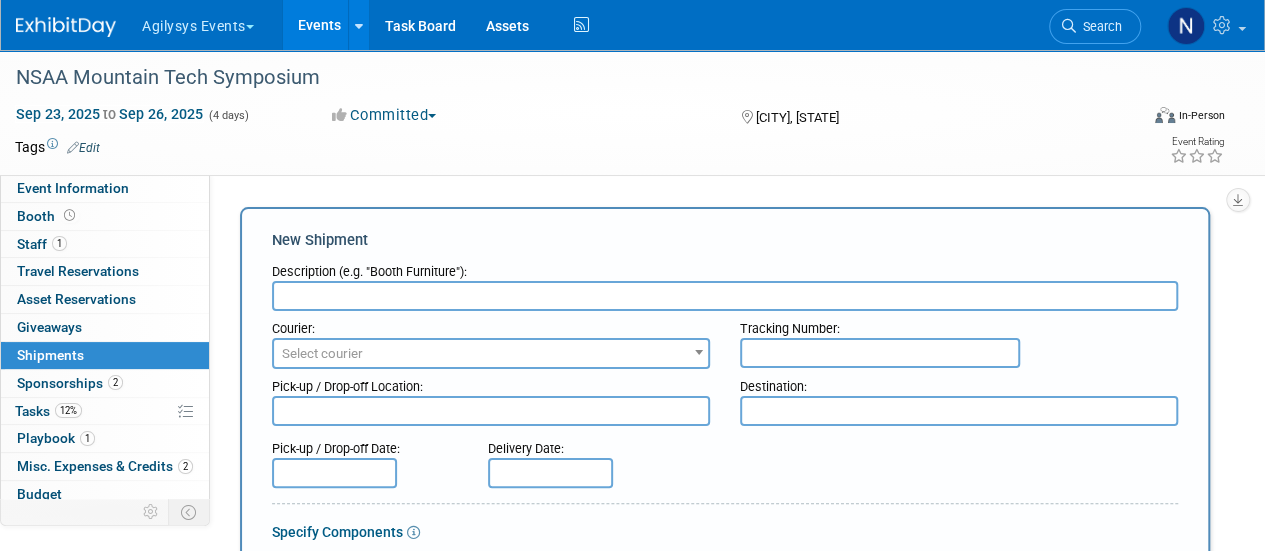 click on "Description (e.g. "Booth Furniture"):" at bounding box center (725, 267) 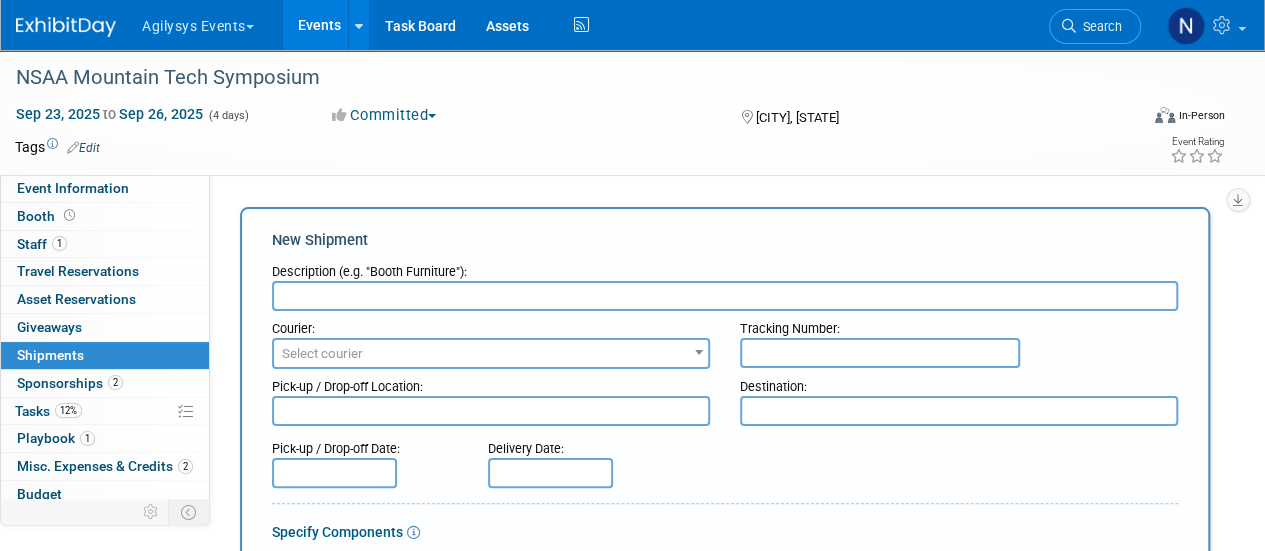 click at bounding box center (725, 296) 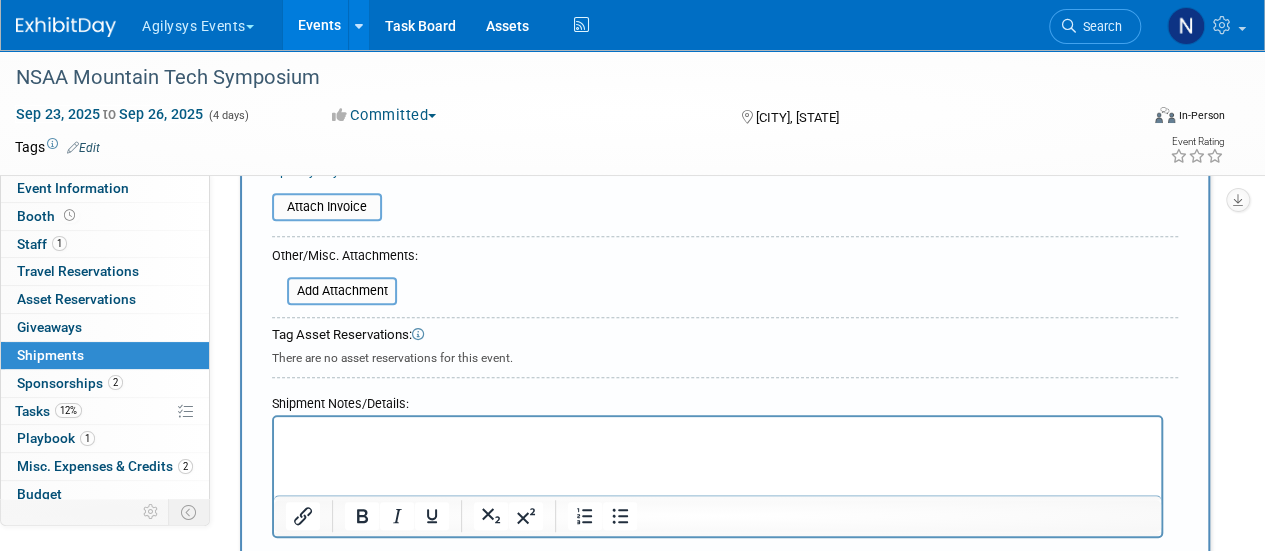 scroll, scrollTop: 525, scrollLeft: 0, axis: vertical 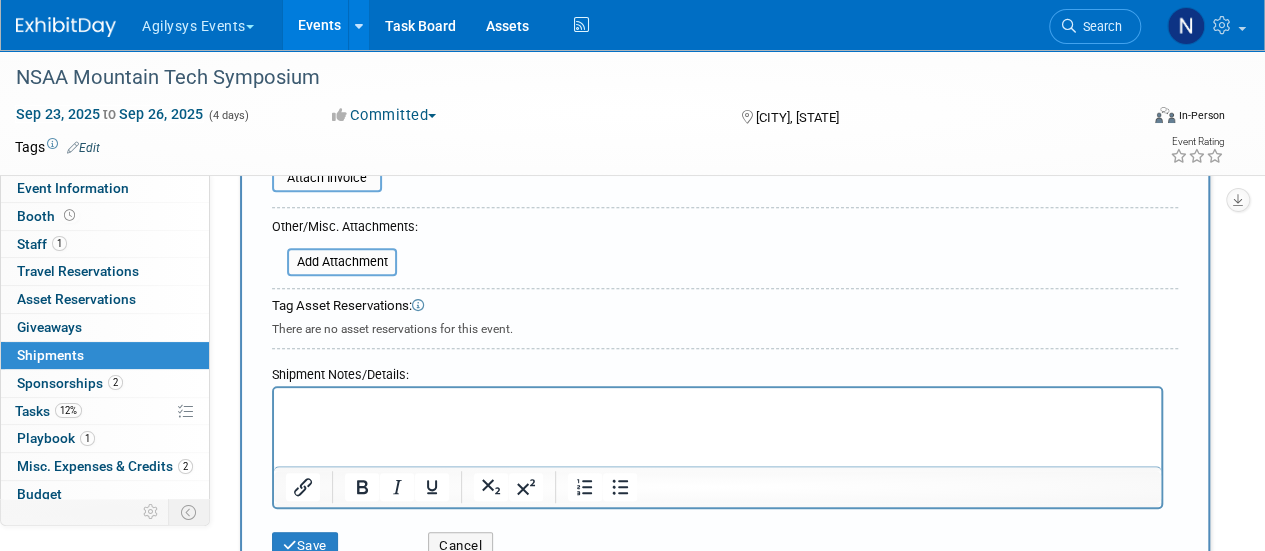 type on "Tabletop Materials" 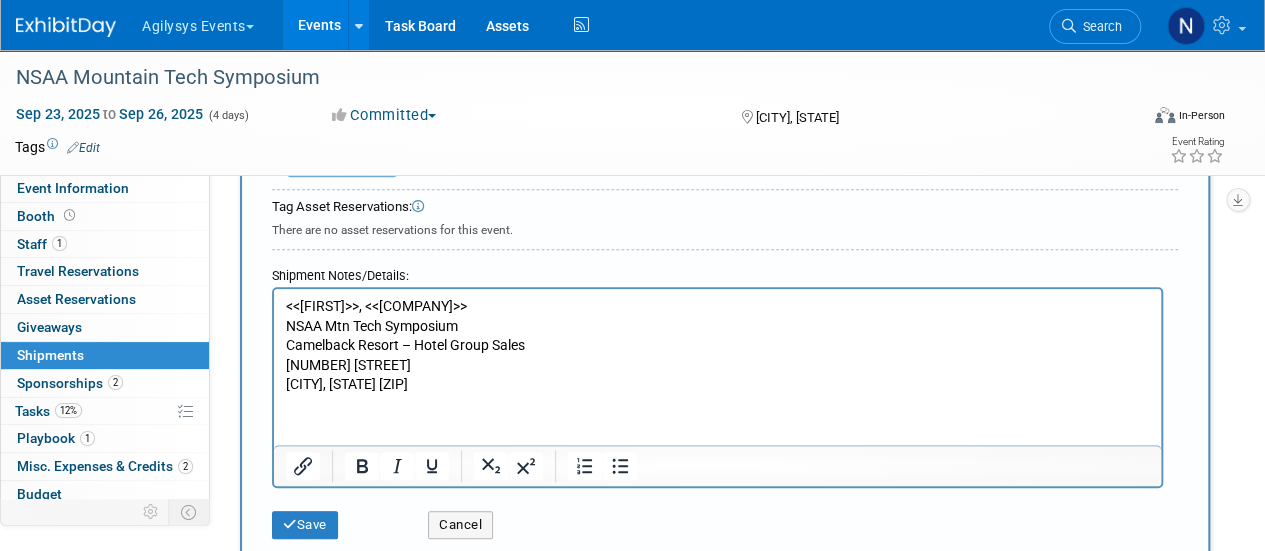 scroll, scrollTop: 622, scrollLeft: 0, axis: vertical 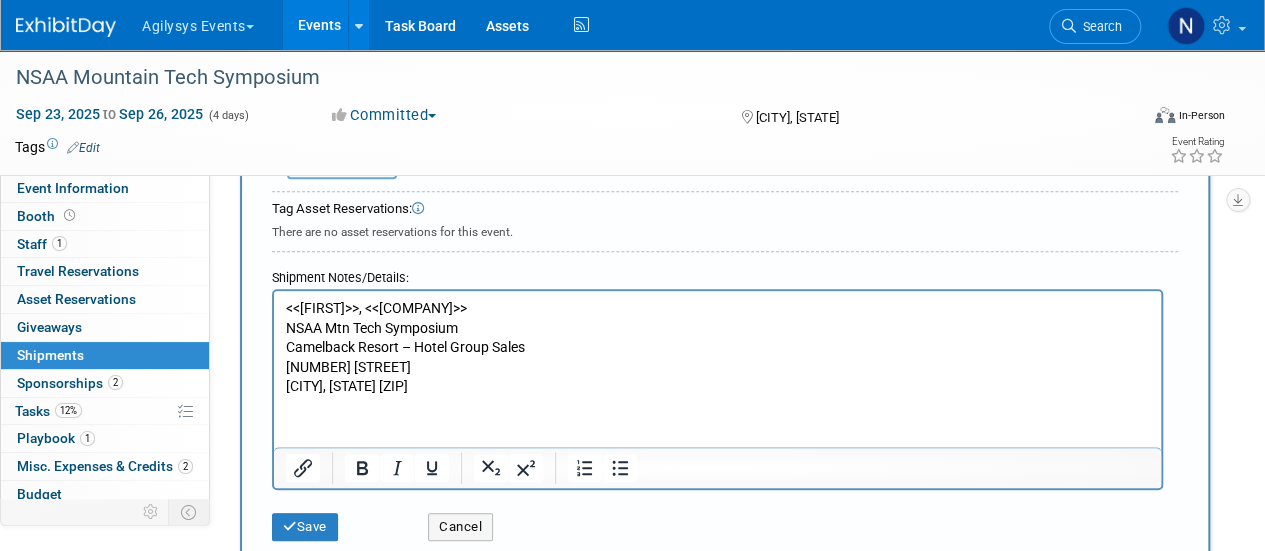 click on "Tannersville, PA 18372" at bounding box center [718, 387] 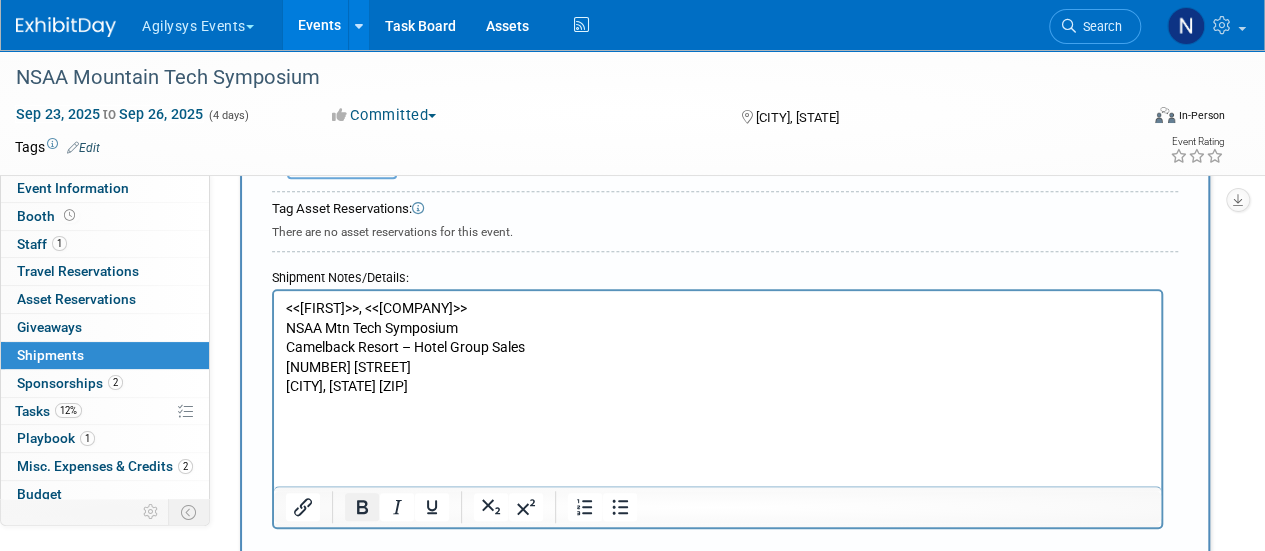 click 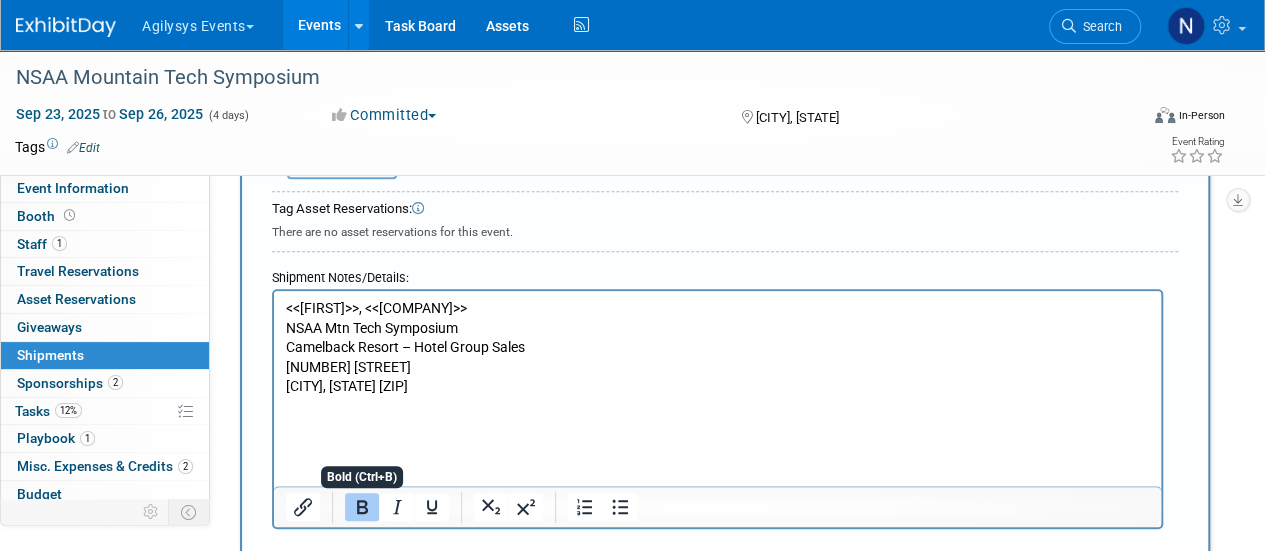 type 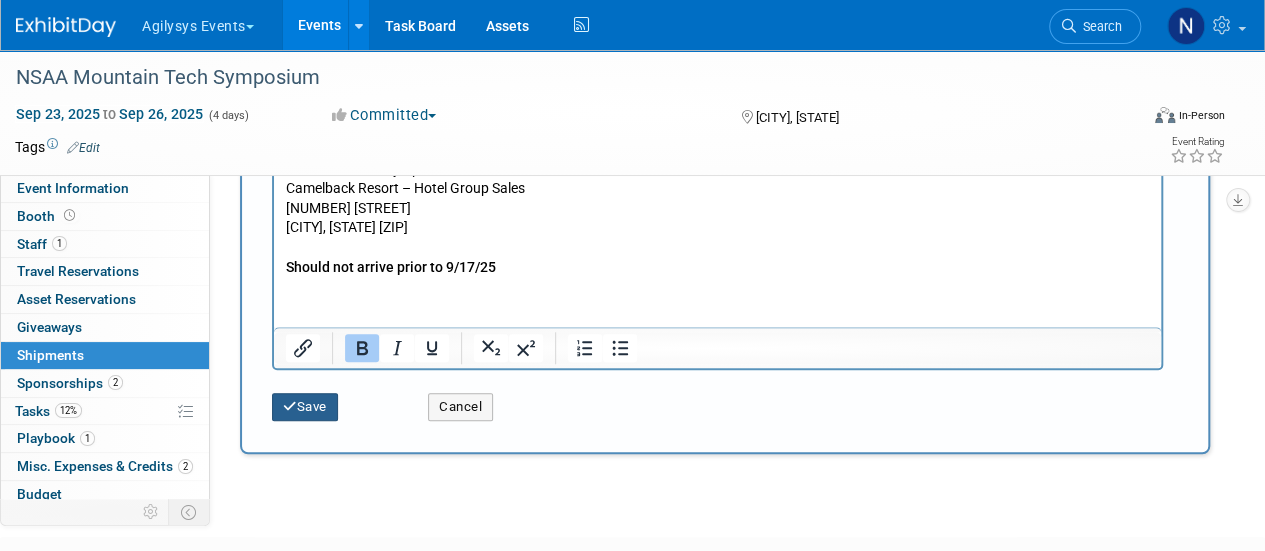 click on "Save" at bounding box center (305, 407) 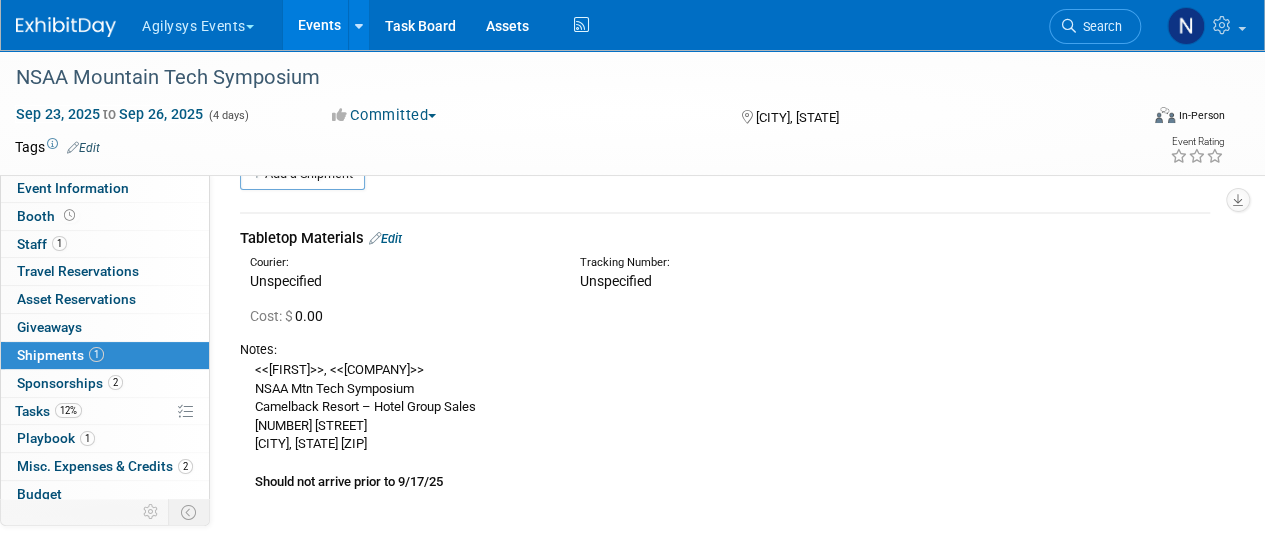 scroll, scrollTop: 0, scrollLeft: 0, axis: both 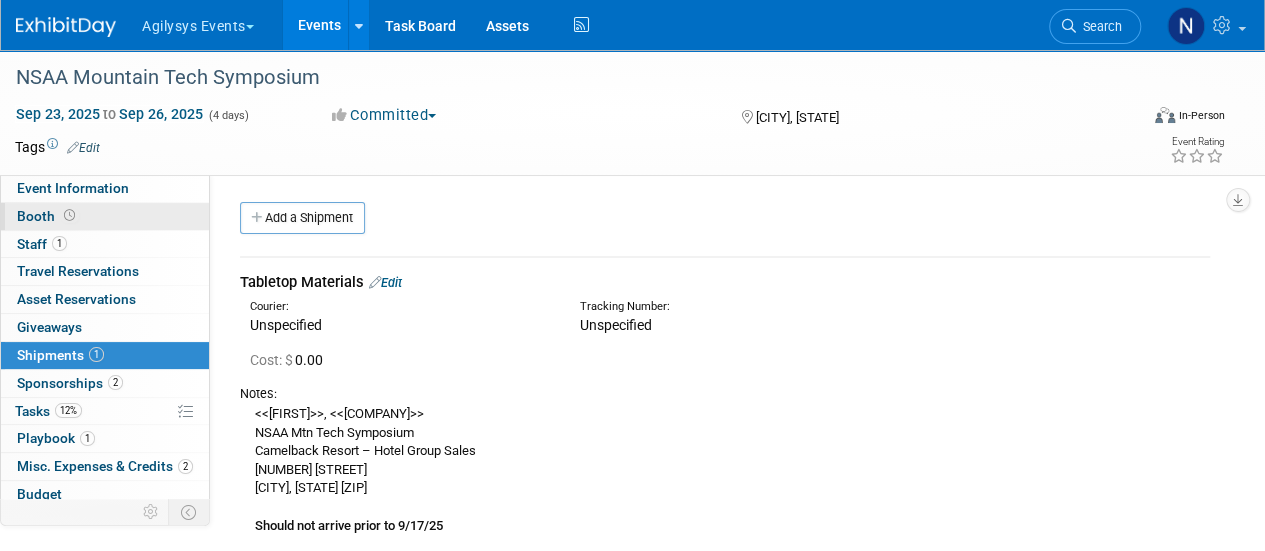 click on "Booth" at bounding box center [105, 216] 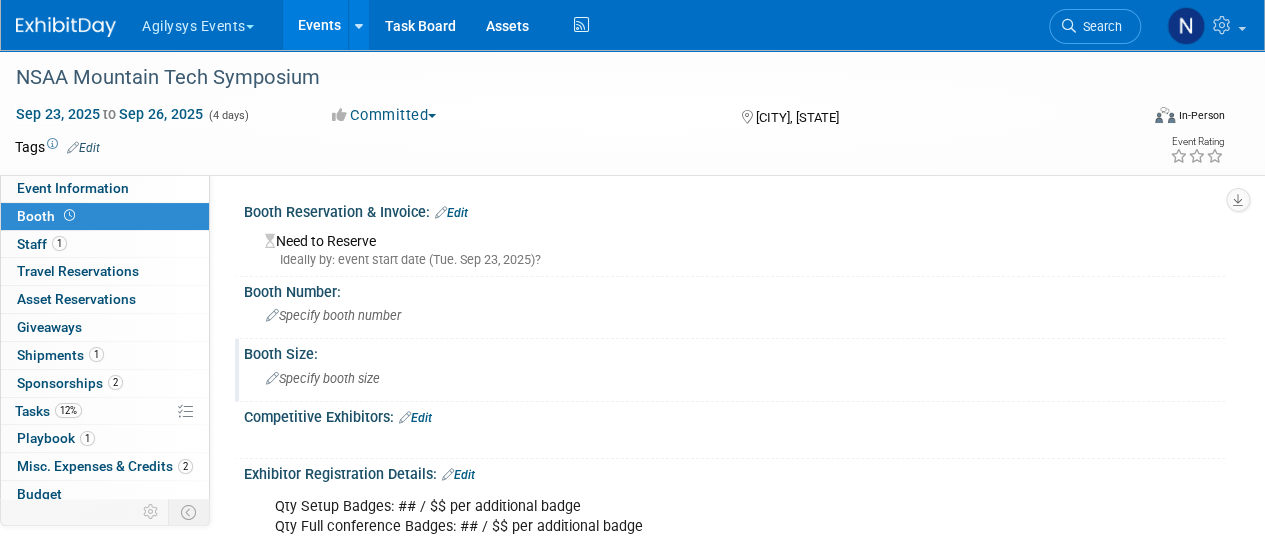 click on "Specify booth size" at bounding box center [734, 378] 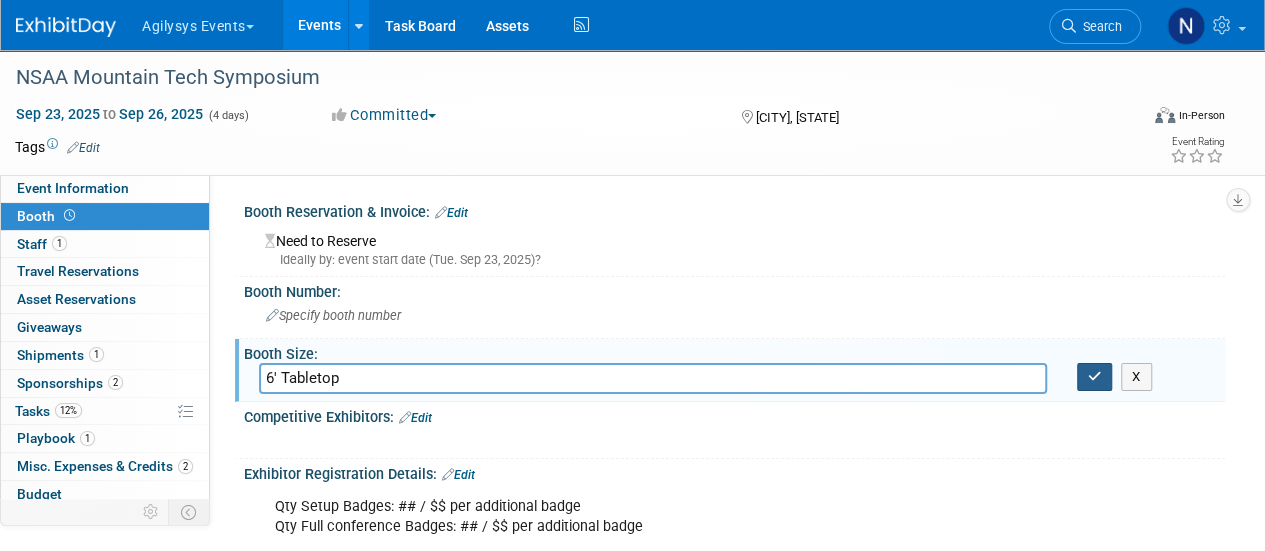 type on "6' Tabletop" 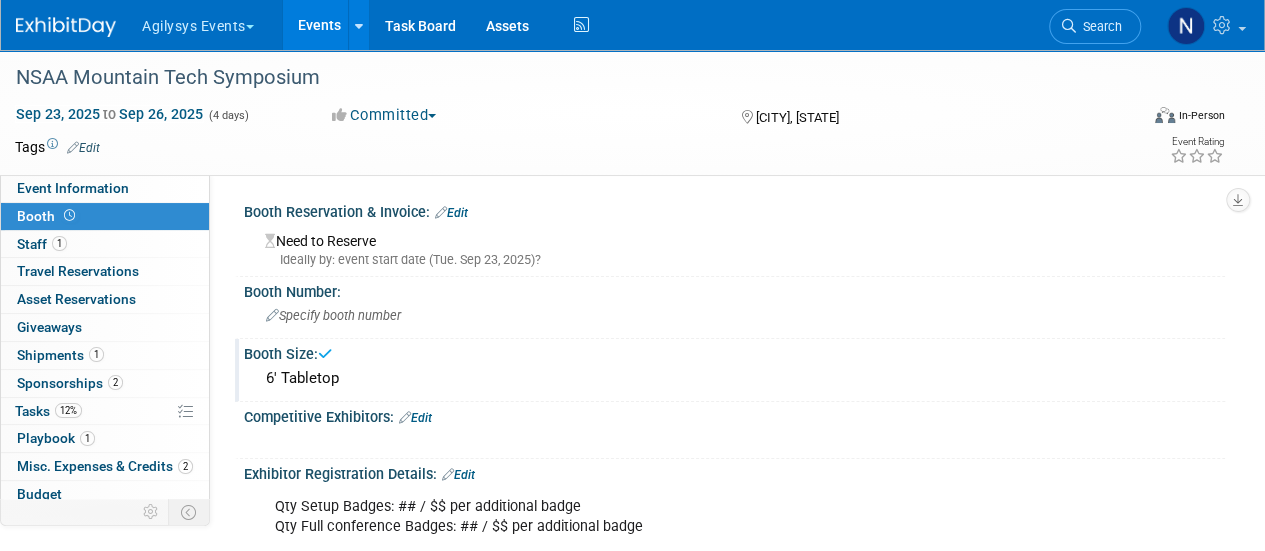 click on "Edit" at bounding box center [451, 213] 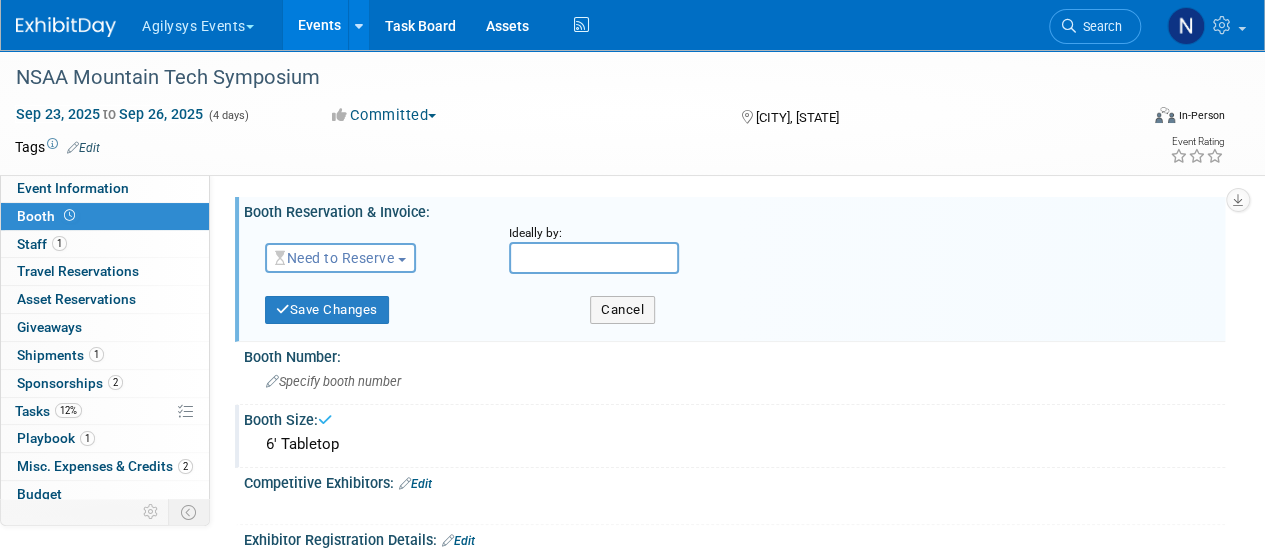 click on "Need to Reserve" at bounding box center [340, 258] 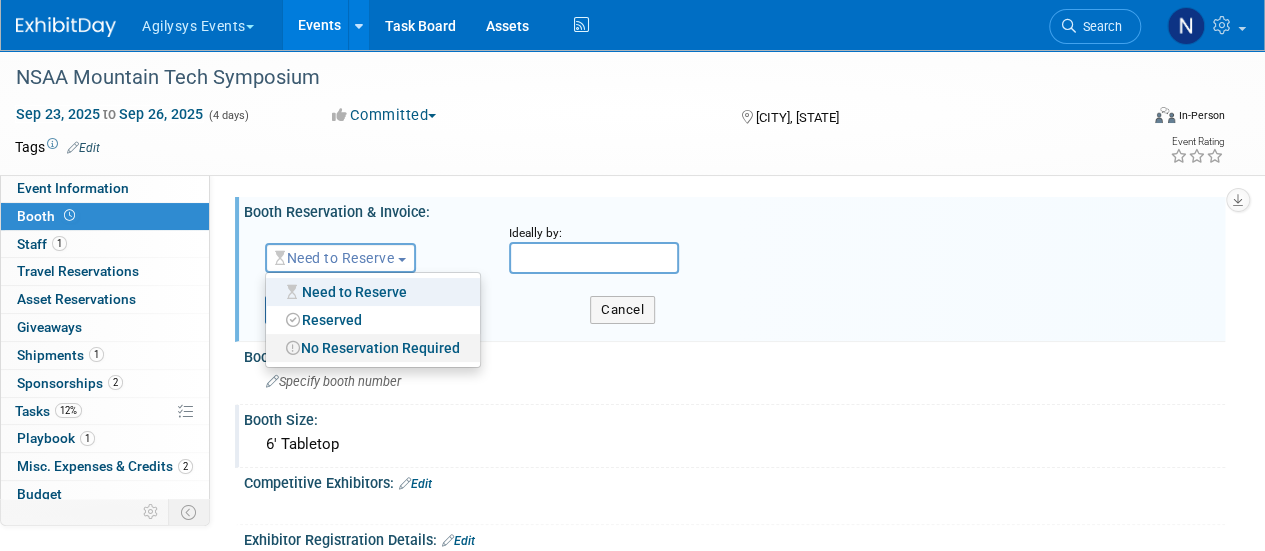 click on "No Reservation Required" at bounding box center [373, 348] 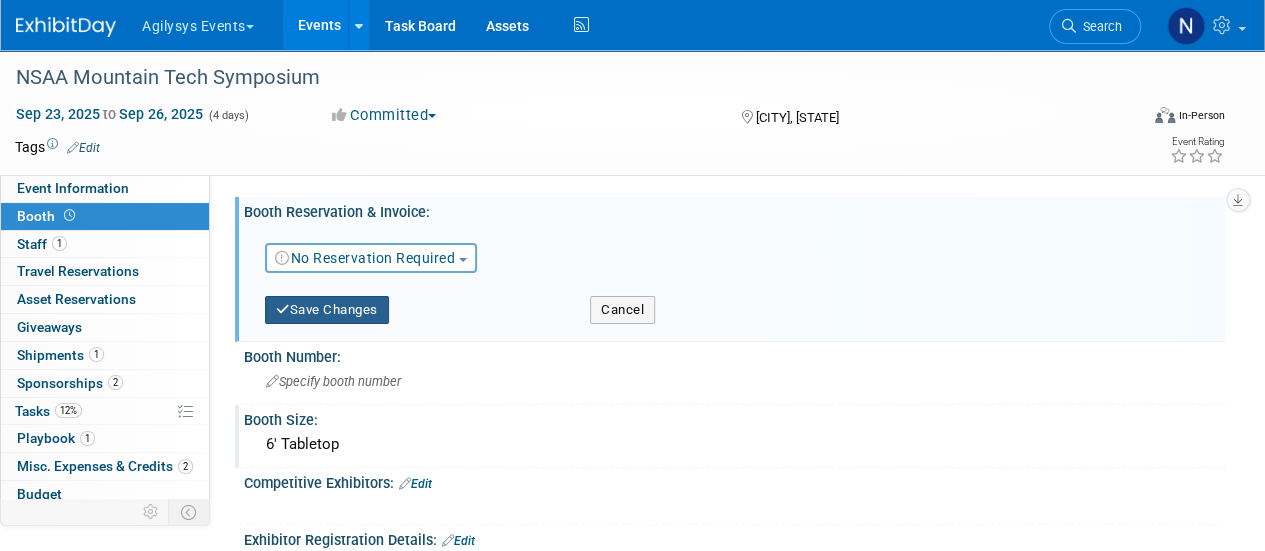 click on "Save Changes" at bounding box center [327, 310] 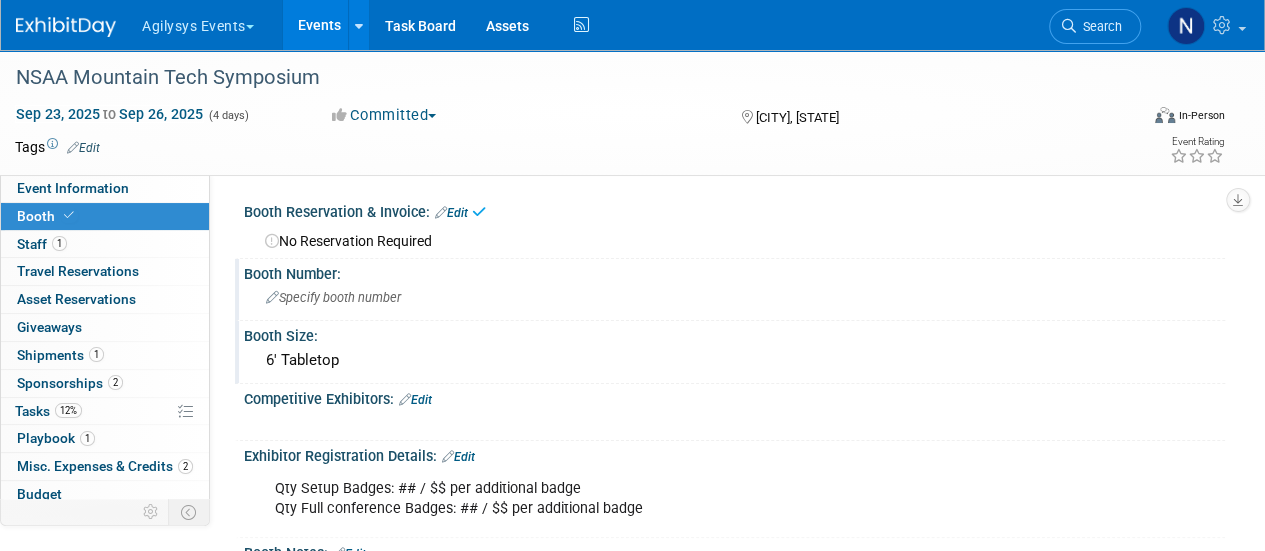 click on "Specify booth number" at bounding box center (734, 297) 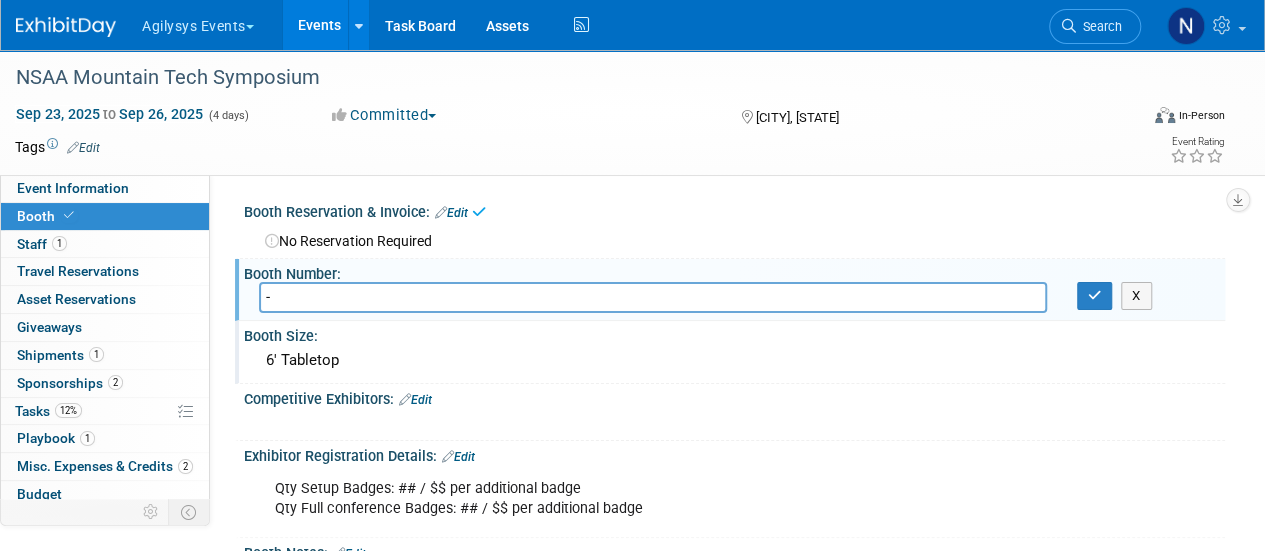type on "-" 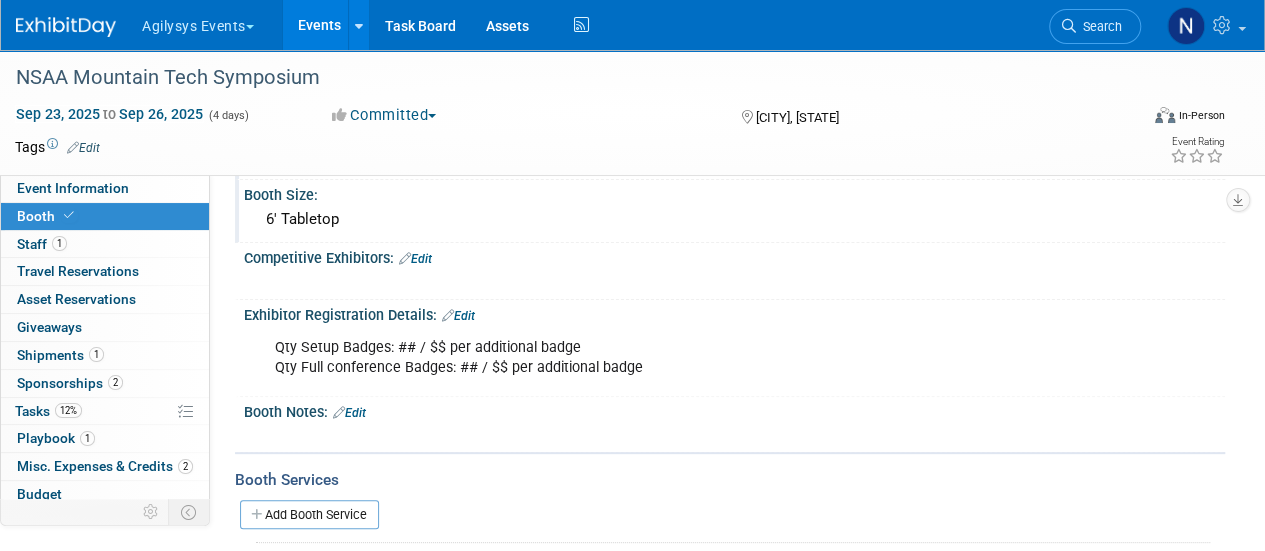 scroll, scrollTop: 144, scrollLeft: 0, axis: vertical 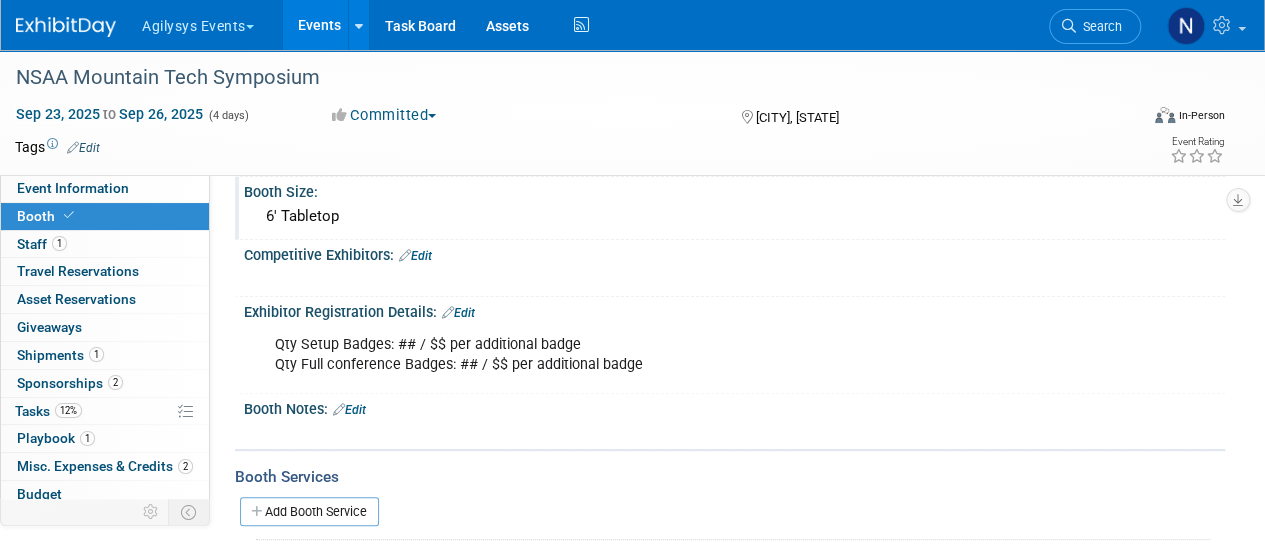 click on "Edit" at bounding box center [458, 313] 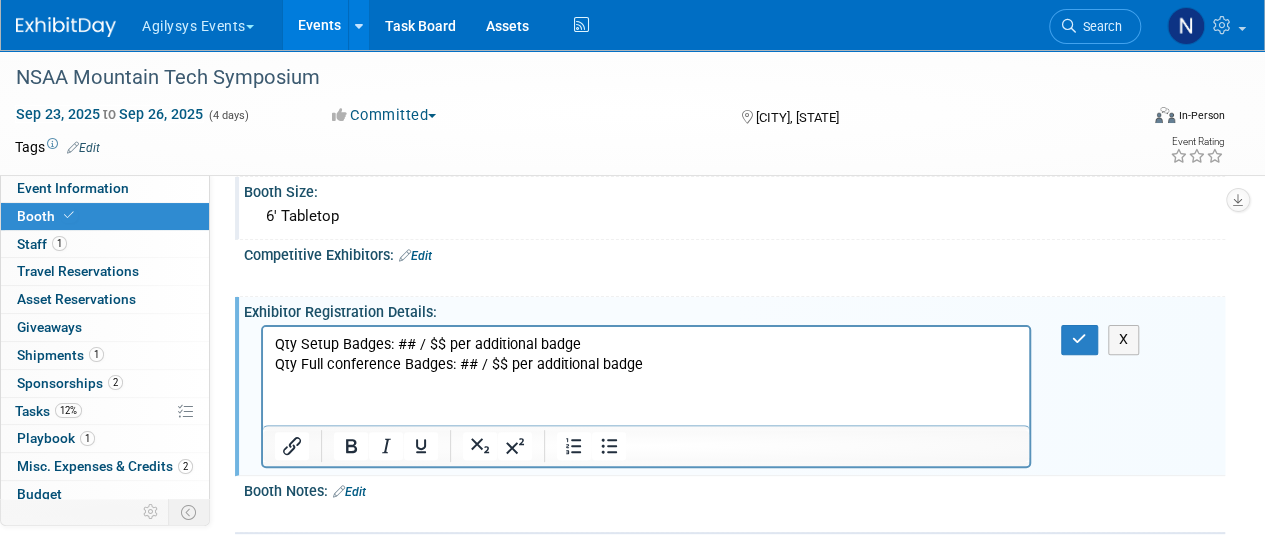 scroll, scrollTop: 0, scrollLeft: 0, axis: both 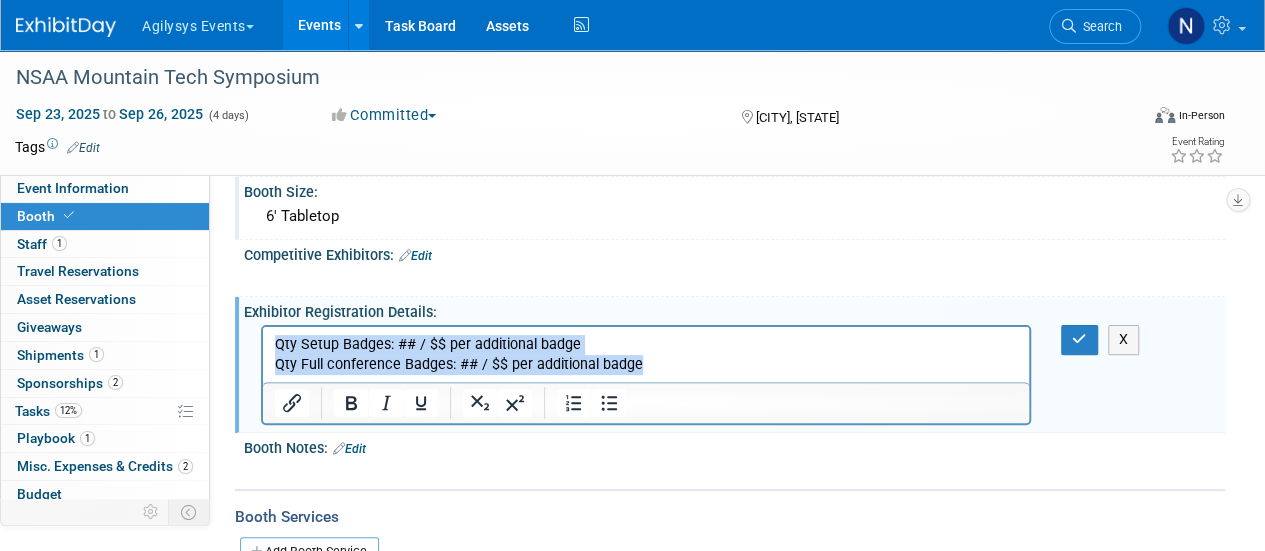 drag, startPoint x: 662, startPoint y: 362, endPoint x: 220, endPoint y: 315, distance: 444.49185 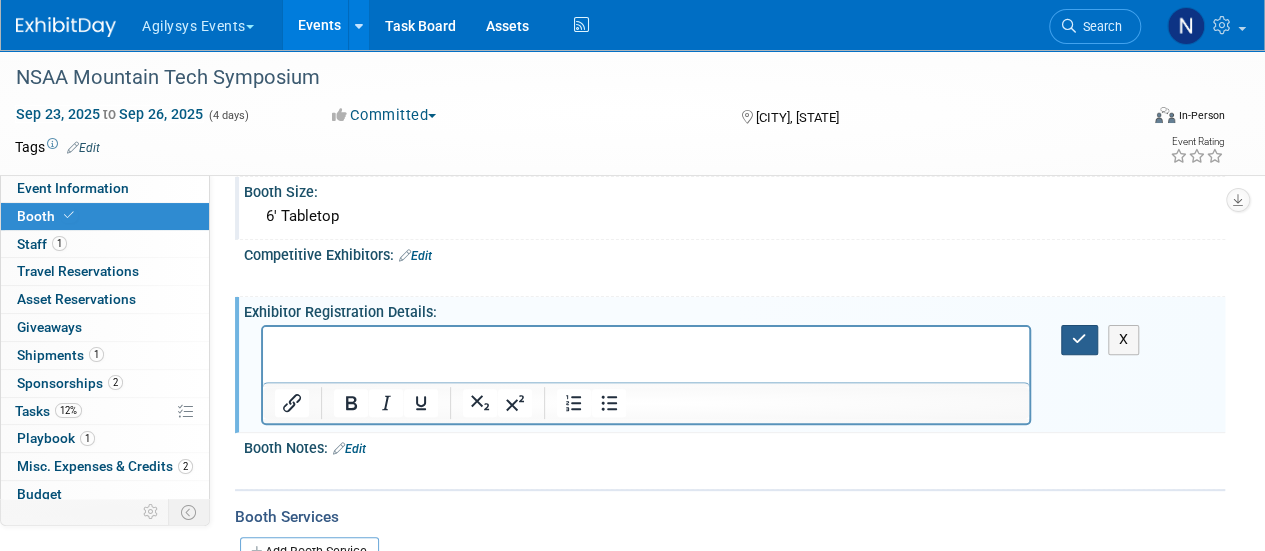 click at bounding box center [1079, 339] 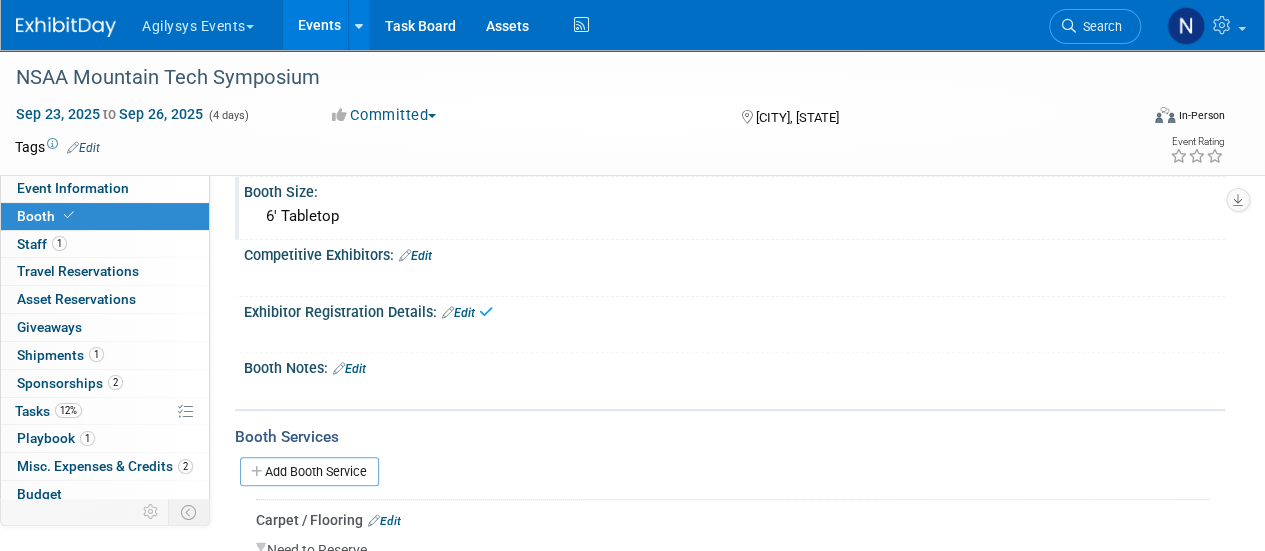 click at bounding box center [339, 368] 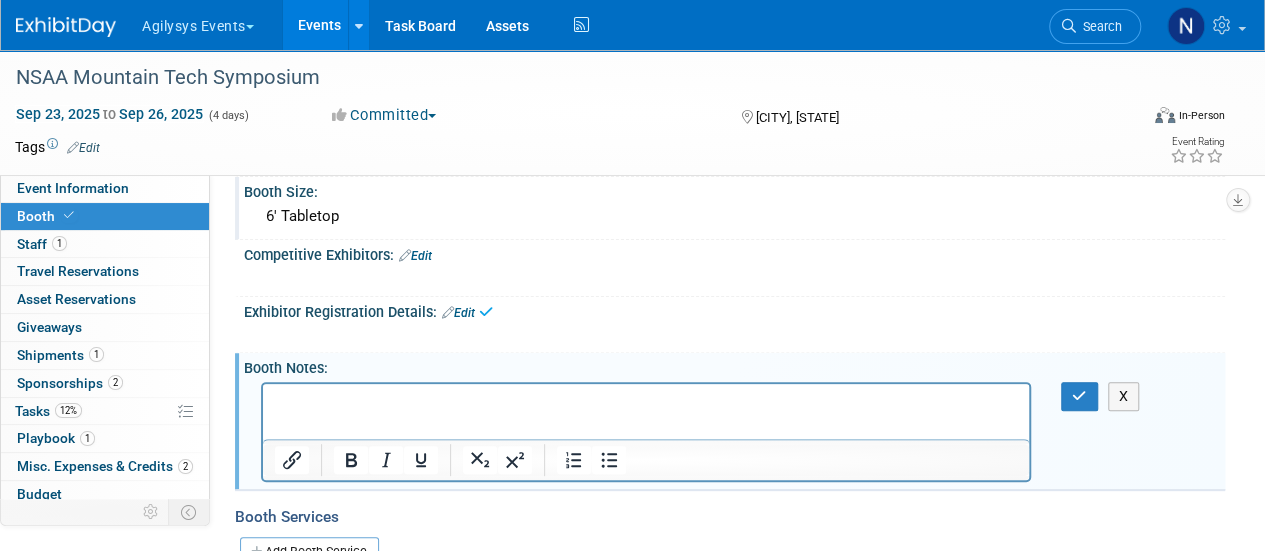 scroll, scrollTop: 0, scrollLeft: 0, axis: both 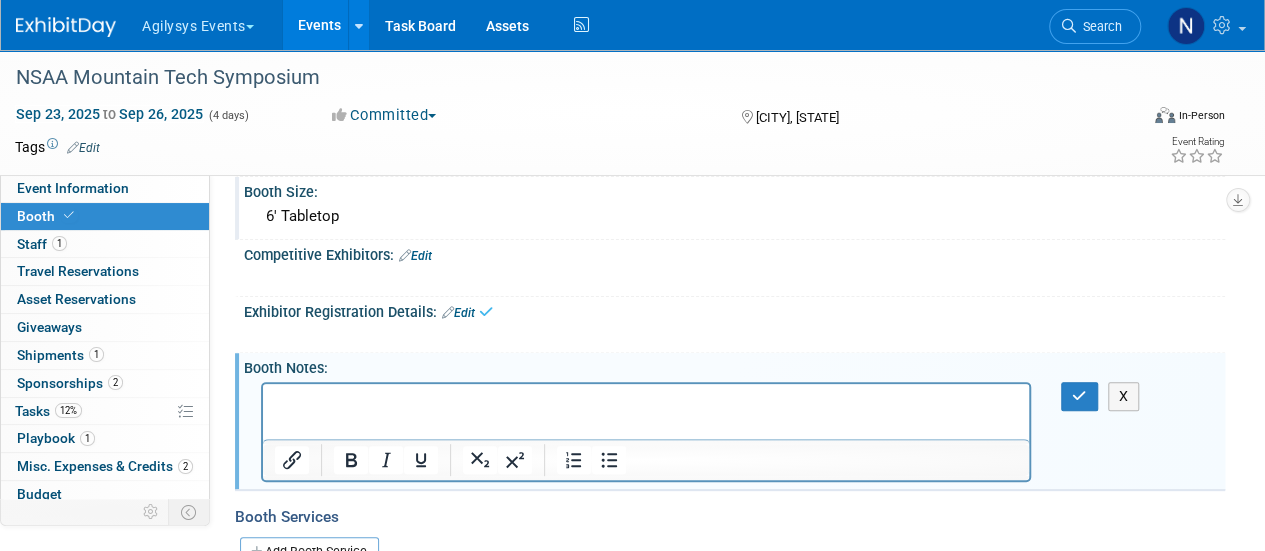type 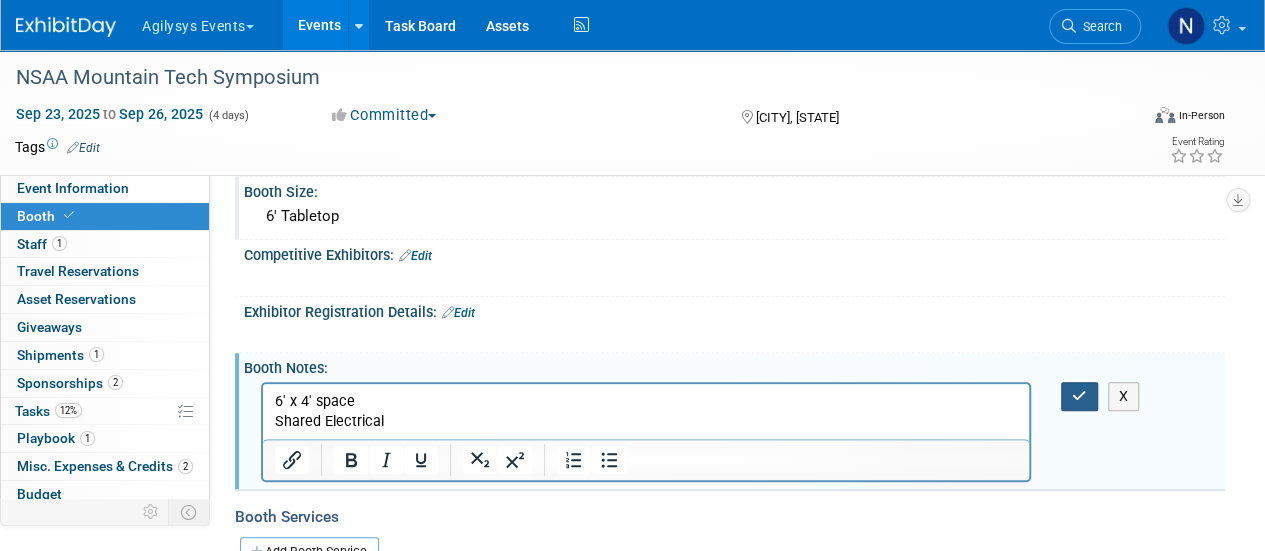 click at bounding box center (1079, 396) 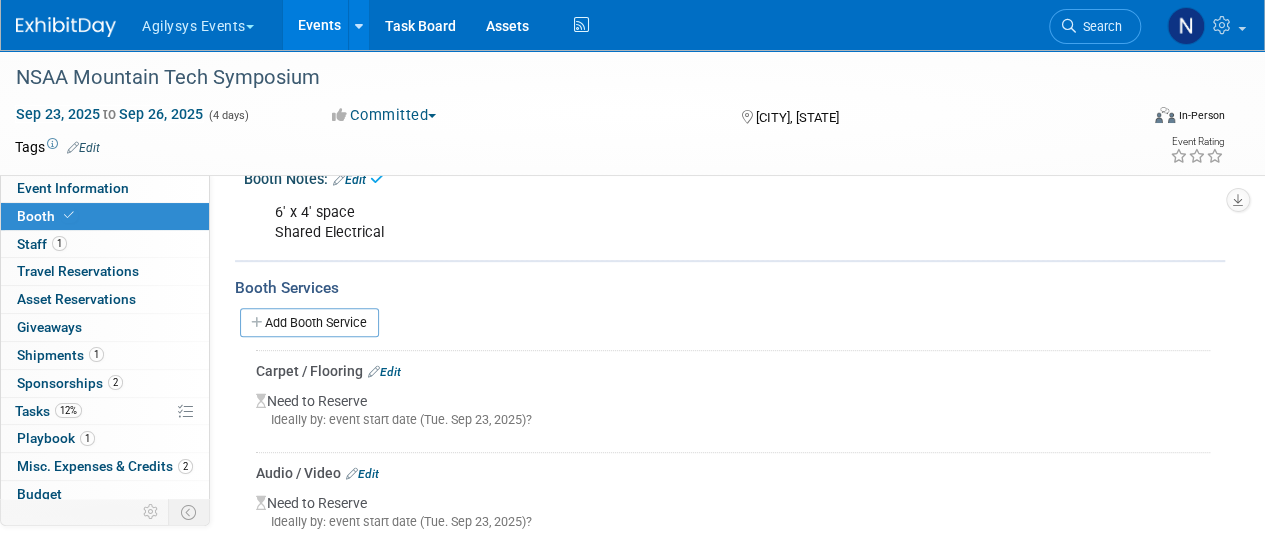 scroll, scrollTop: 340, scrollLeft: 0, axis: vertical 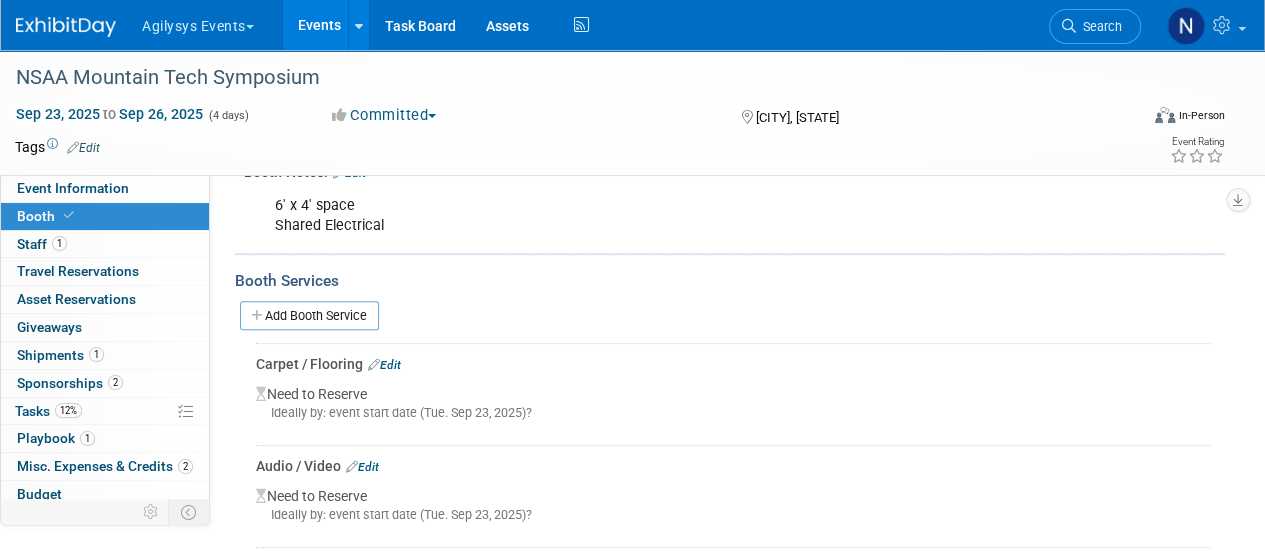 click on "Edit" at bounding box center (384, 365) 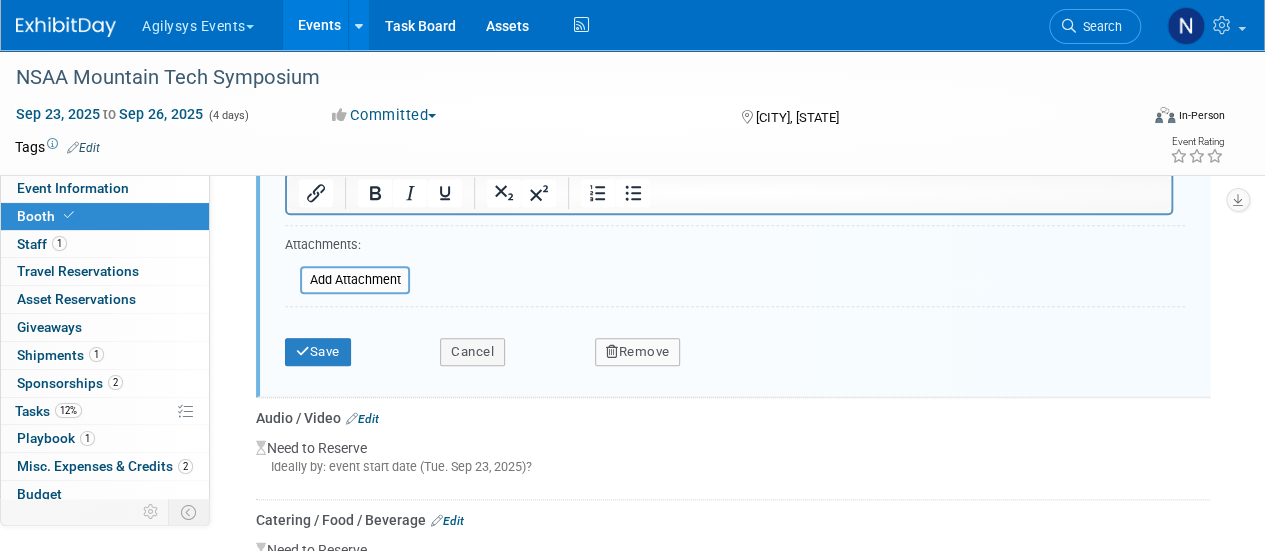 scroll, scrollTop: 844, scrollLeft: 0, axis: vertical 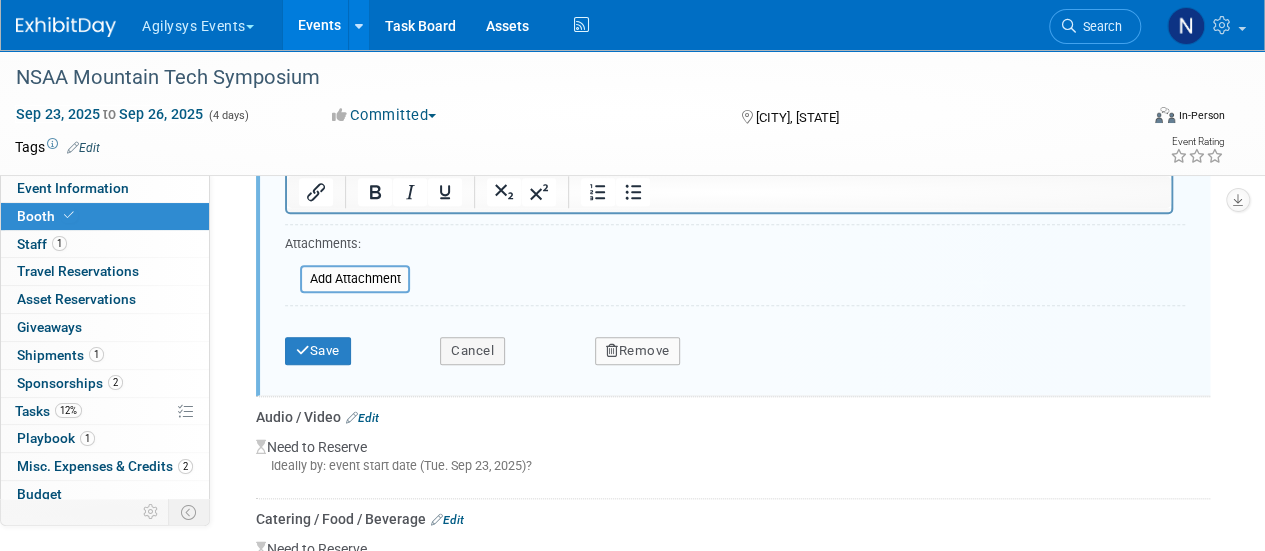 click on "Remove" at bounding box center [638, 351] 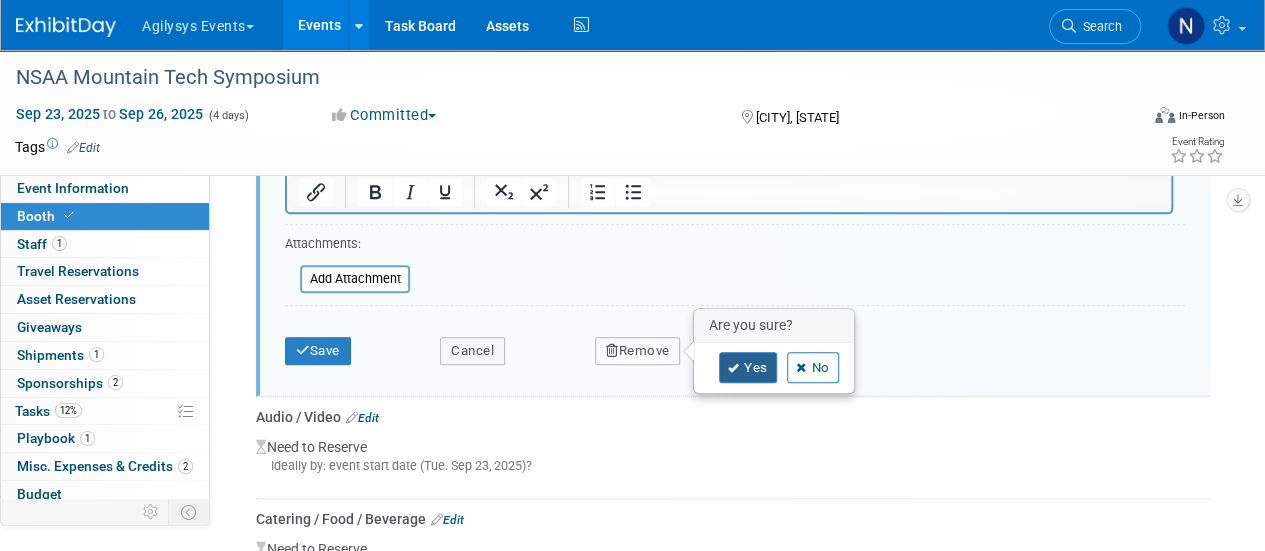 click on "Yes" at bounding box center (748, 368) 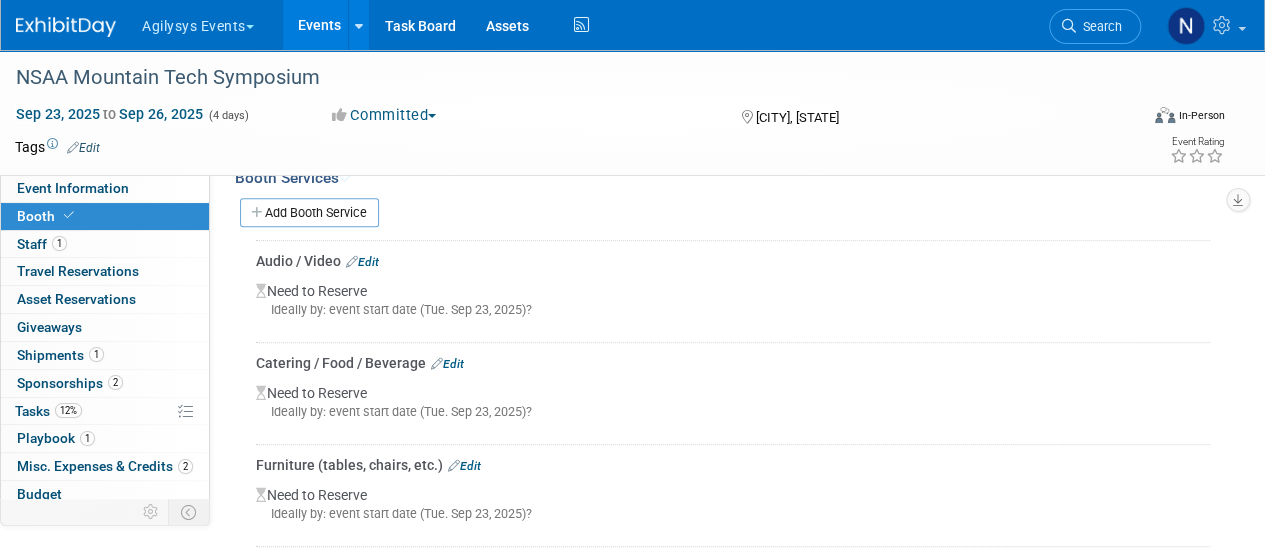 scroll, scrollTop: 446, scrollLeft: 0, axis: vertical 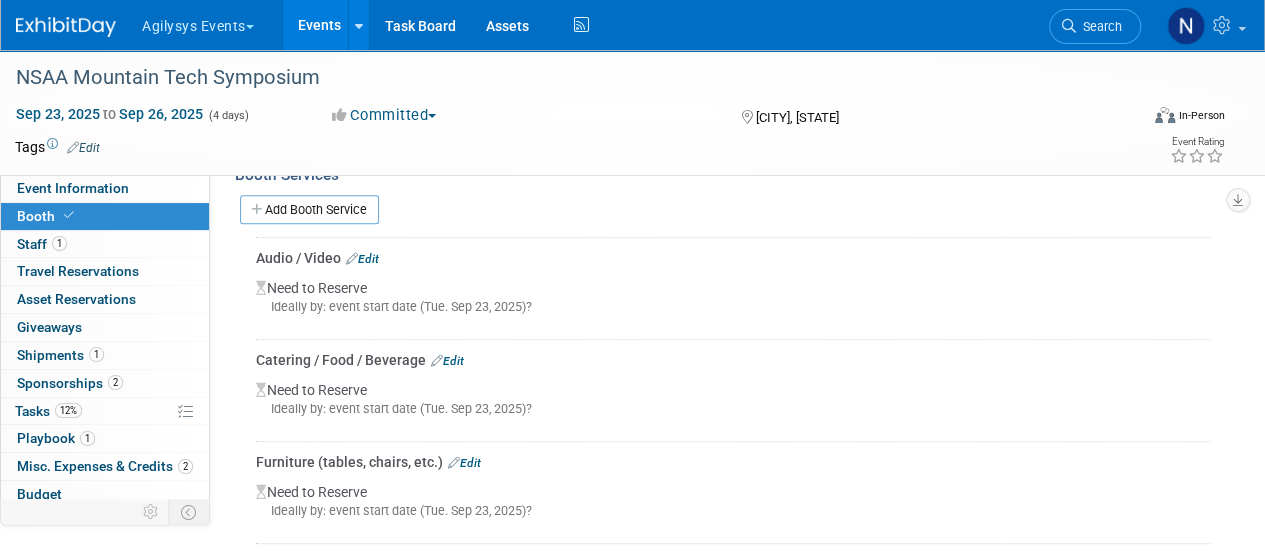 click on "Edit" at bounding box center [447, 361] 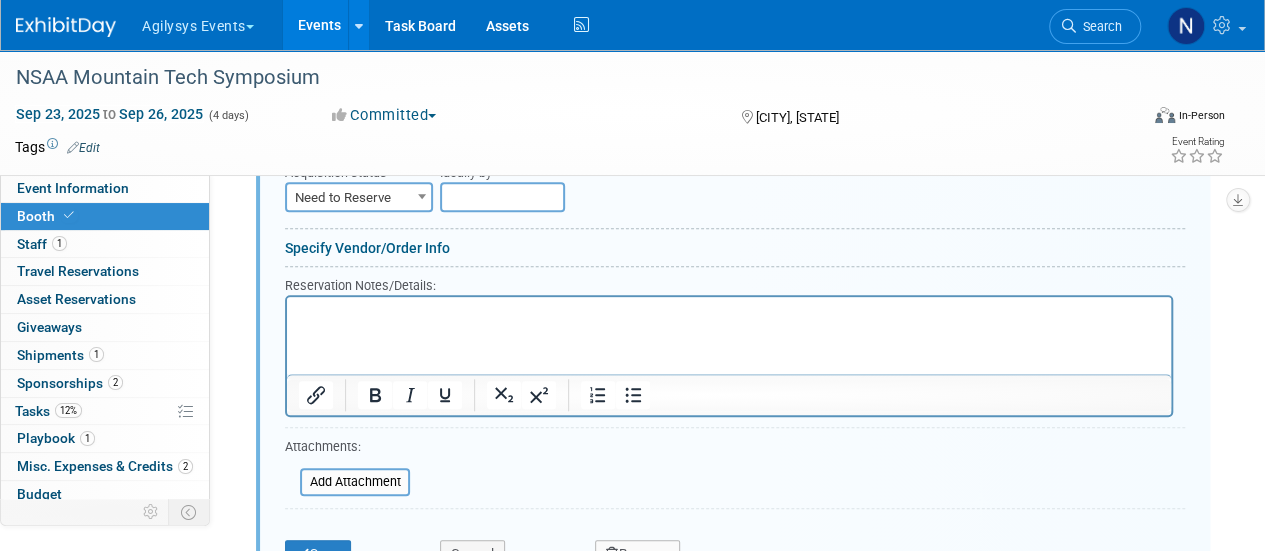 scroll, scrollTop: 746, scrollLeft: 0, axis: vertical 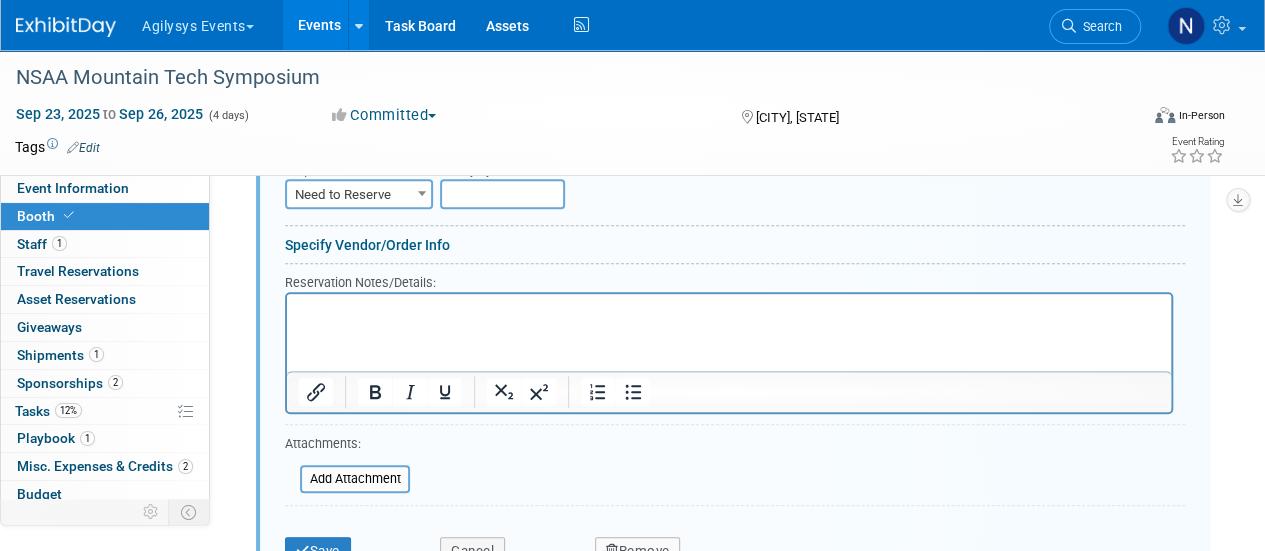click on "Remove" at bounding box center (638, 551) 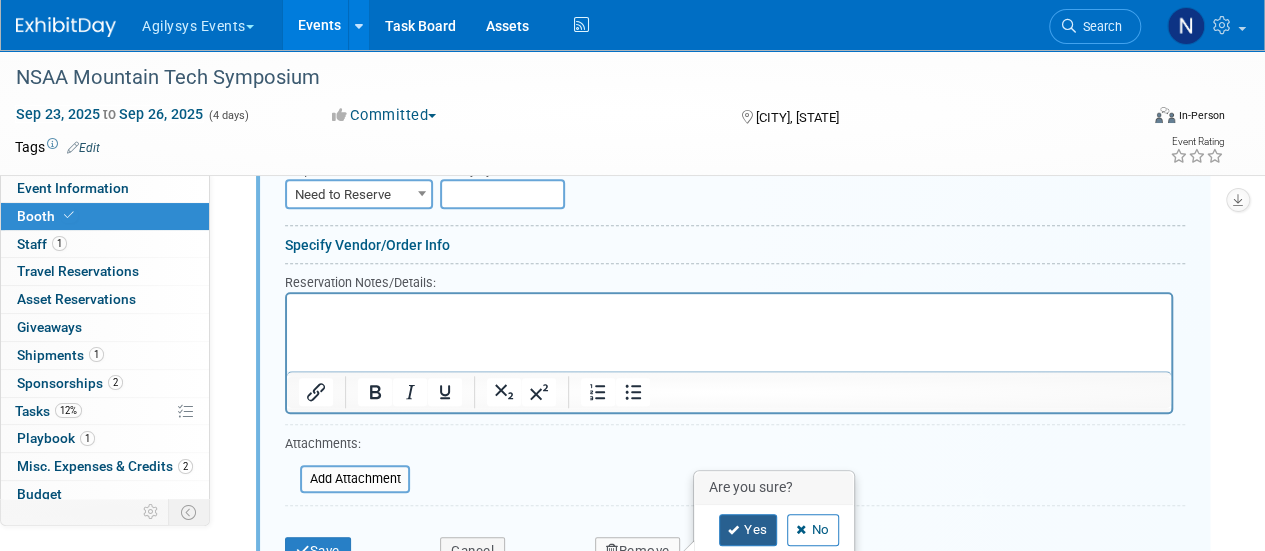 click at bounding box center (734, 530) 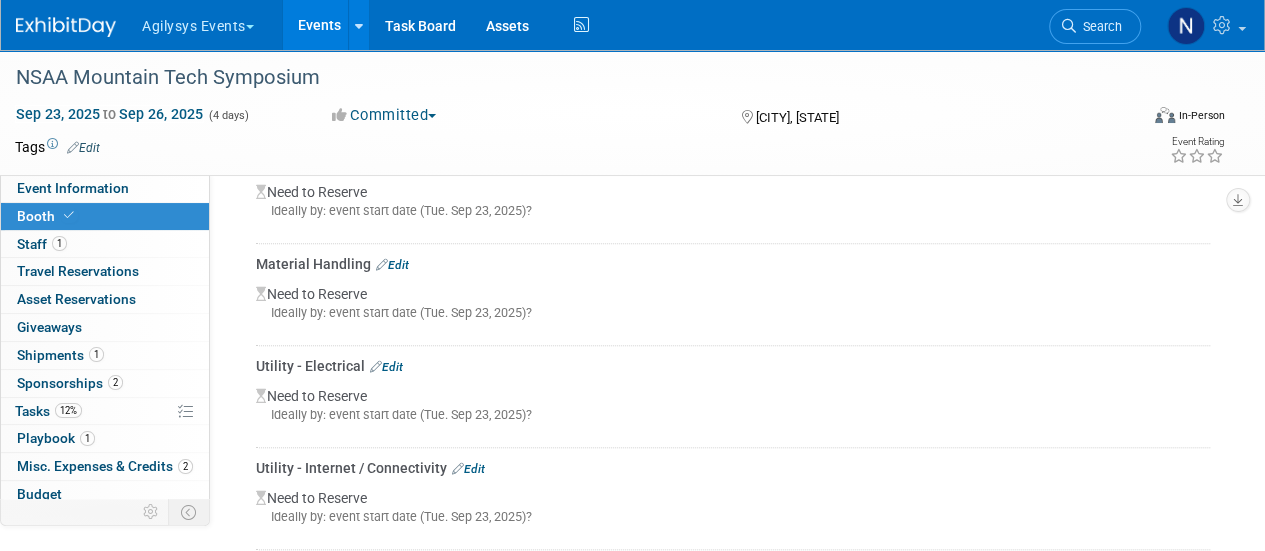 click on "Edit" at bounding box center (386, 367) 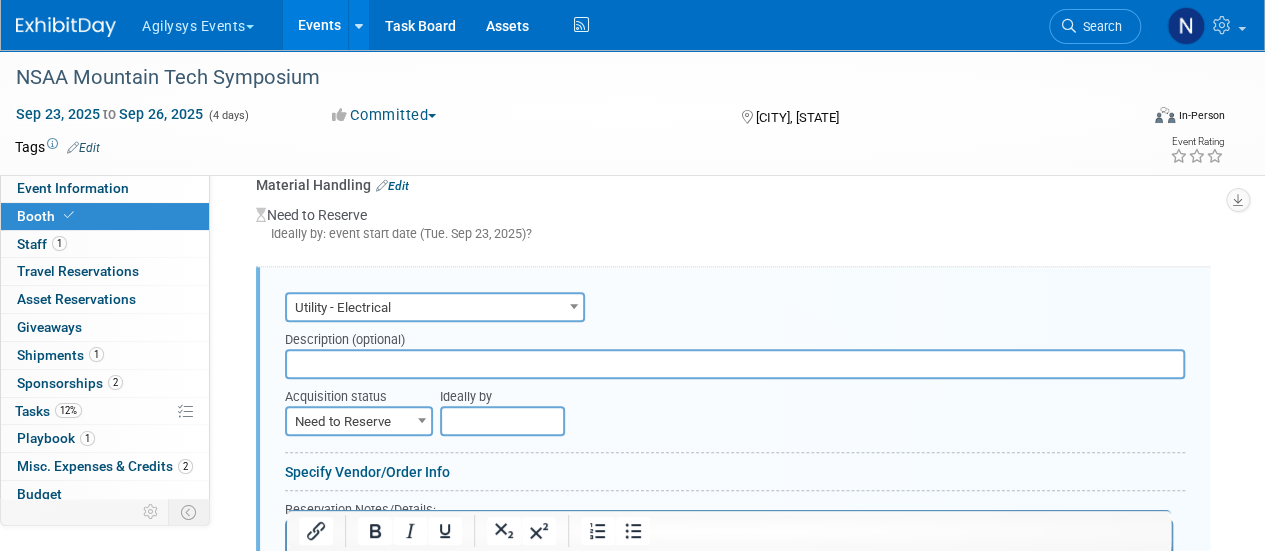 scroll, scrollTop: 860, scrollLeft: 0, axis: vertical 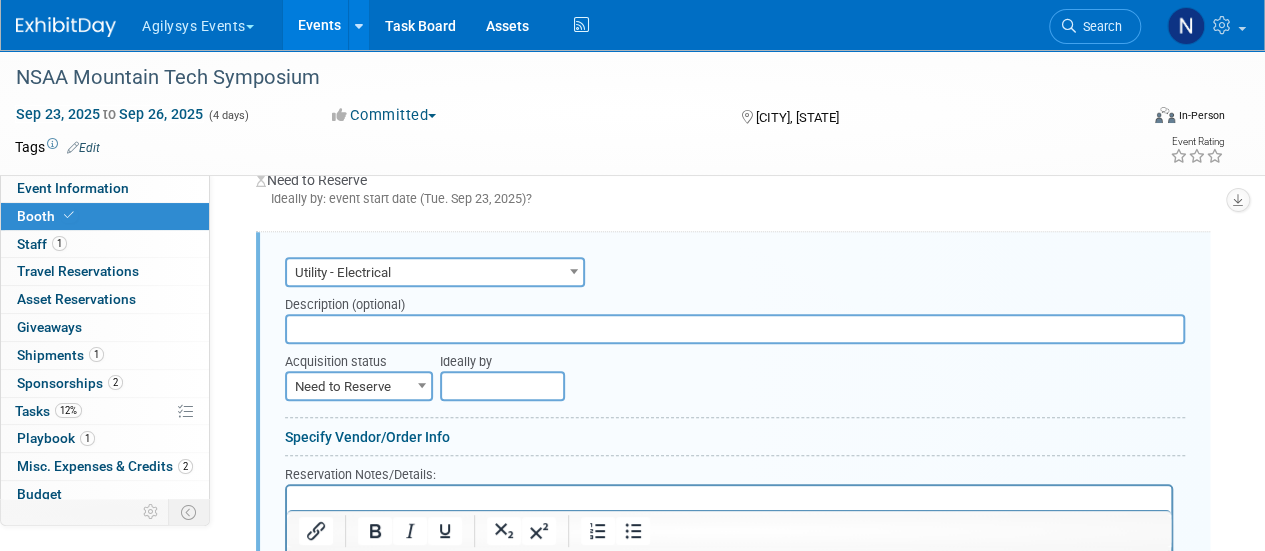 click at bounding box center (735, 329) 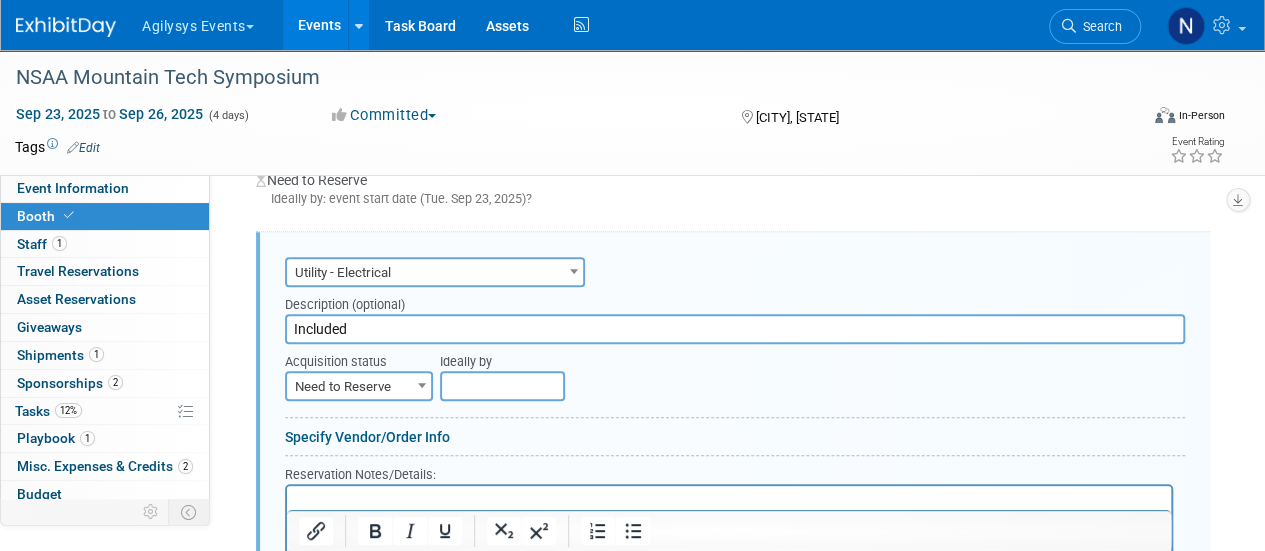type on "Included" 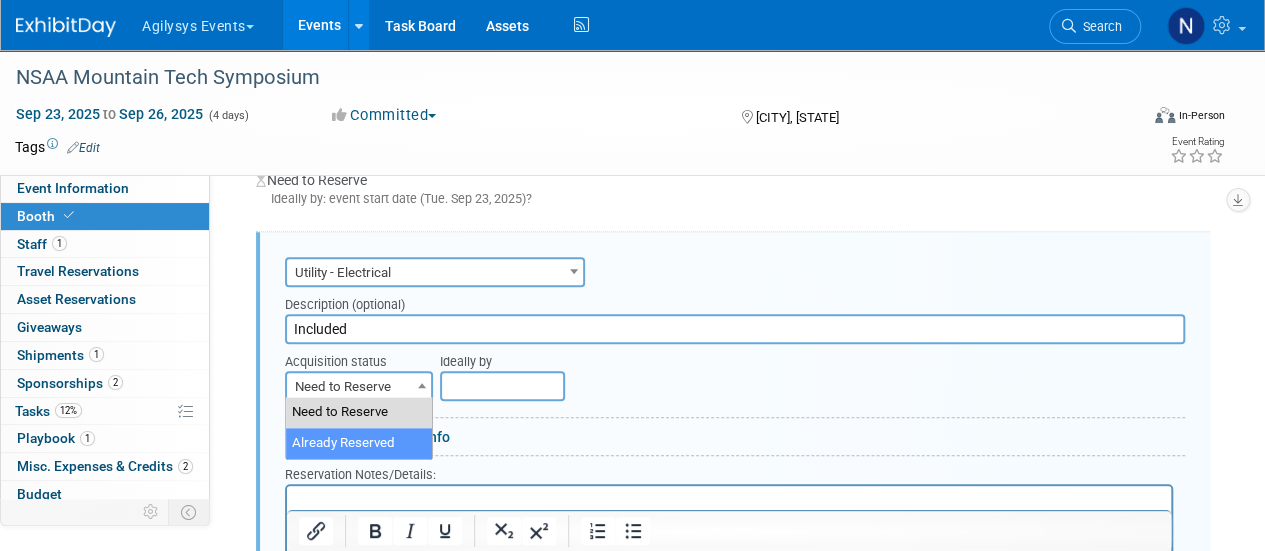 select on "2" 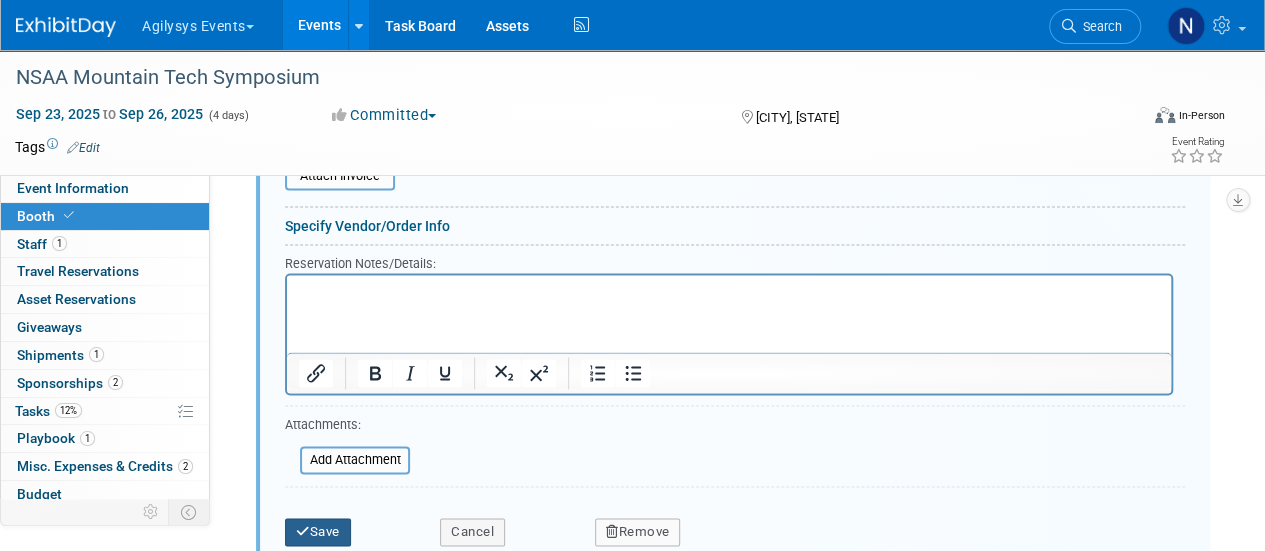 click on "Save" at bounding box center (318, 532) 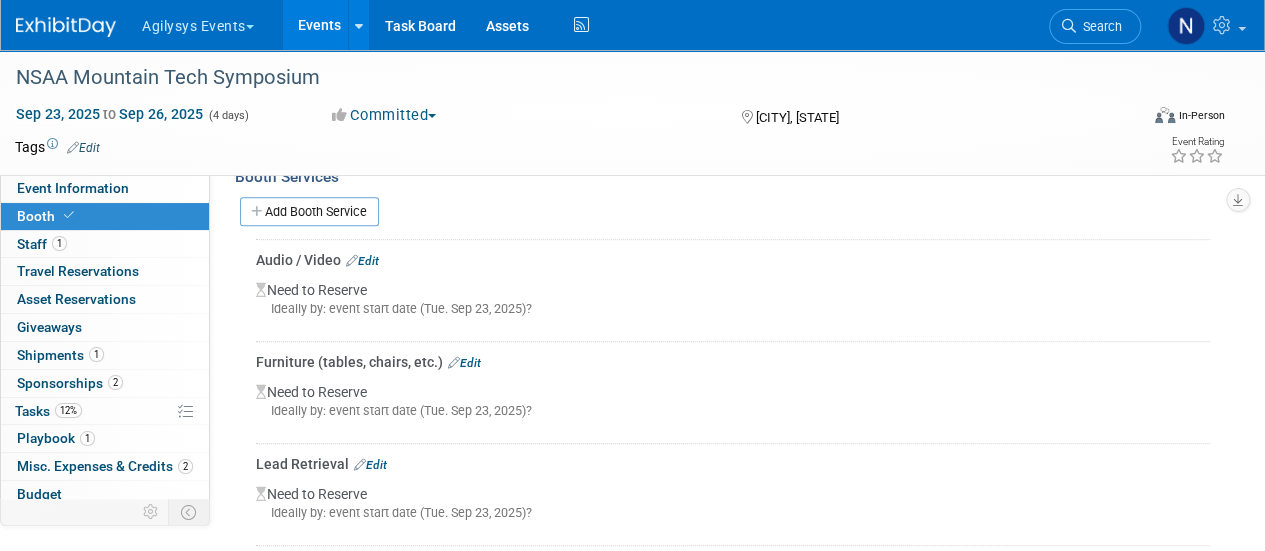 scroll, scrollTop: 443, scrollLeft: 0, axis: vertical 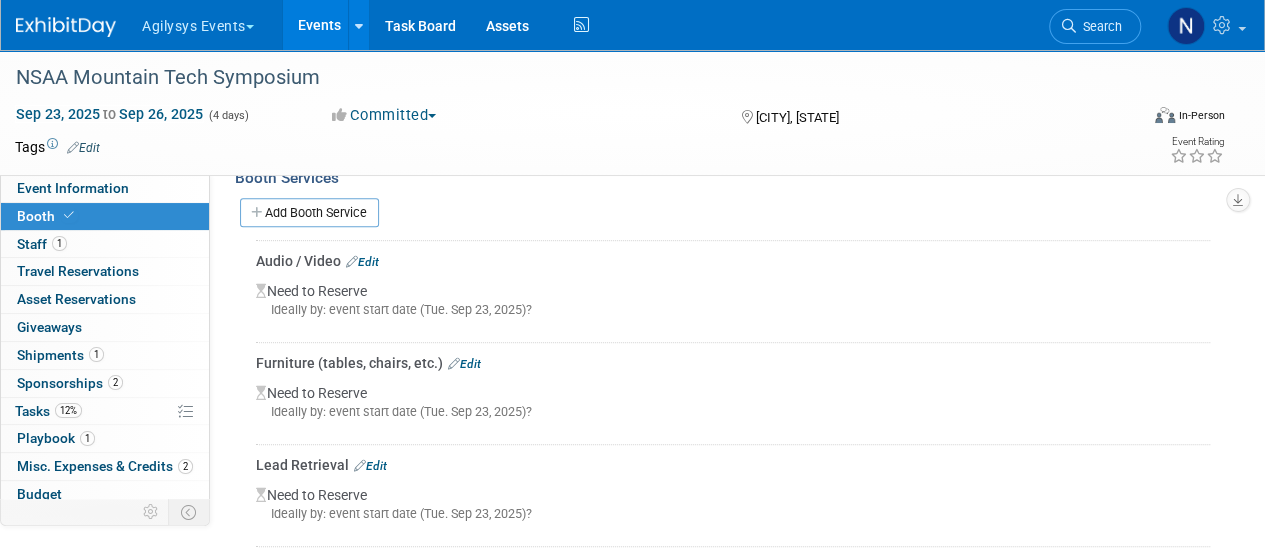 click on "Edit" at bounding box center [464, 364] 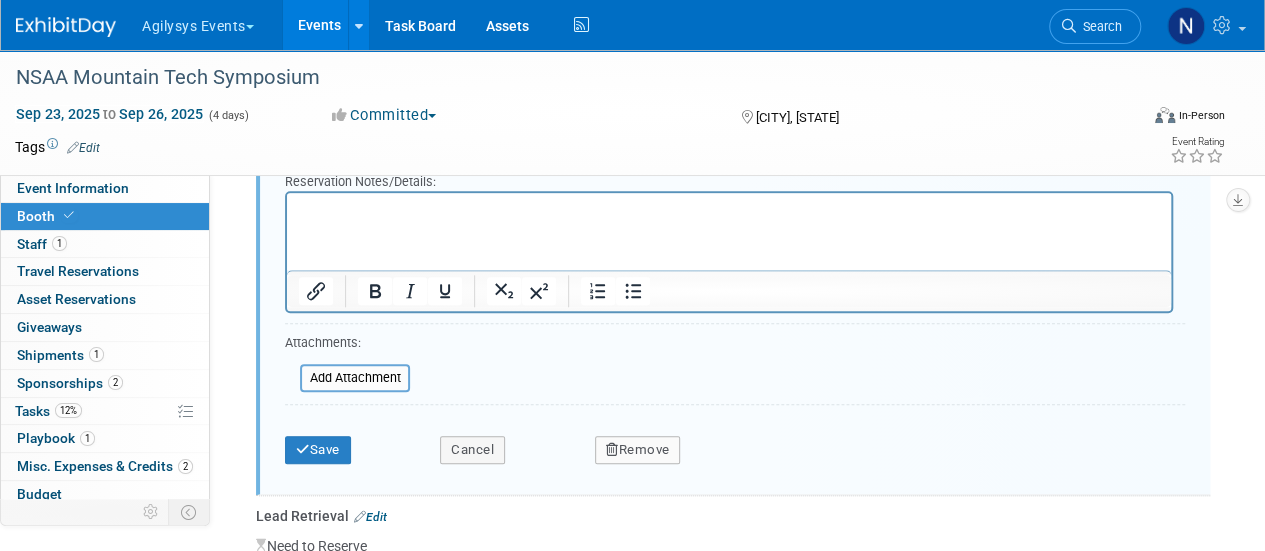 scroll, scrollTop: 848, scrollLeft: 0, axis: vertical 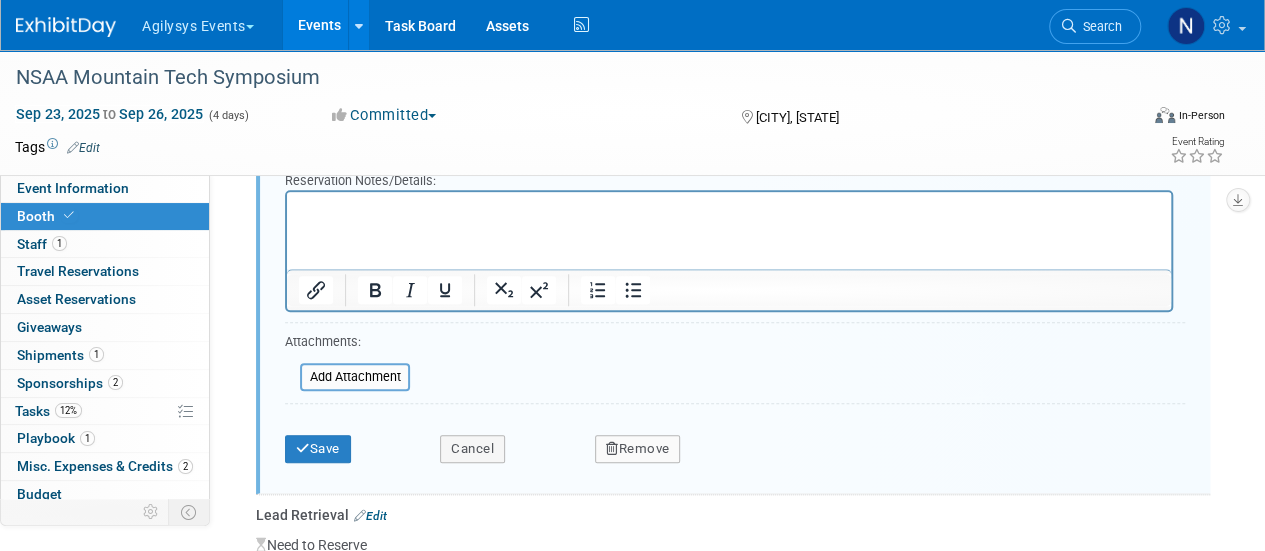 click on "Remove" at bounding box center (638, 449) 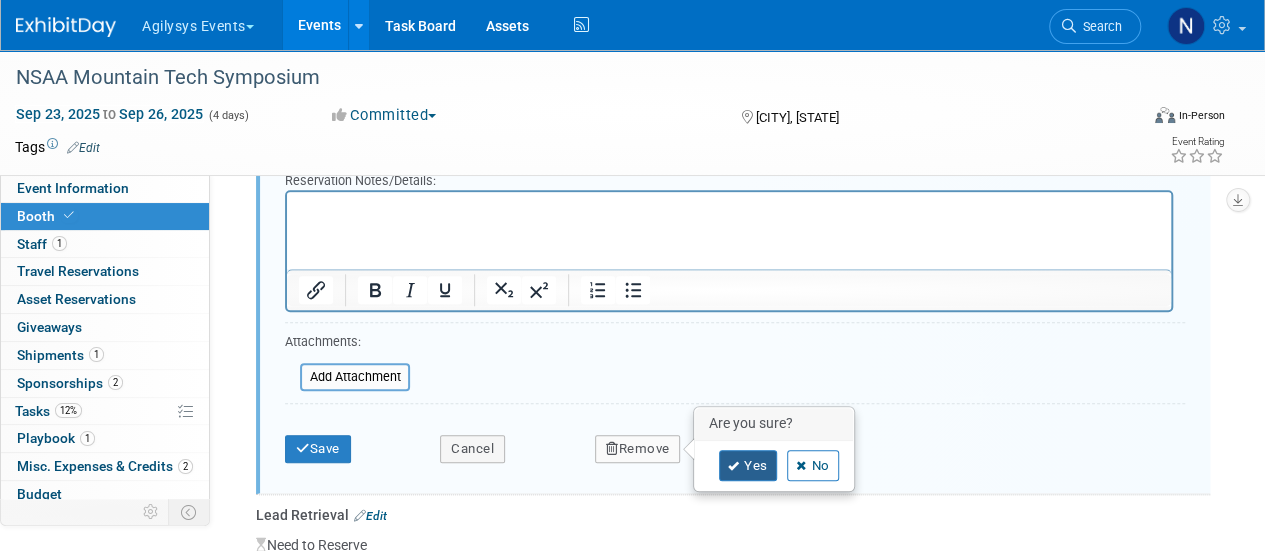 click at bounding box center [734, 466] 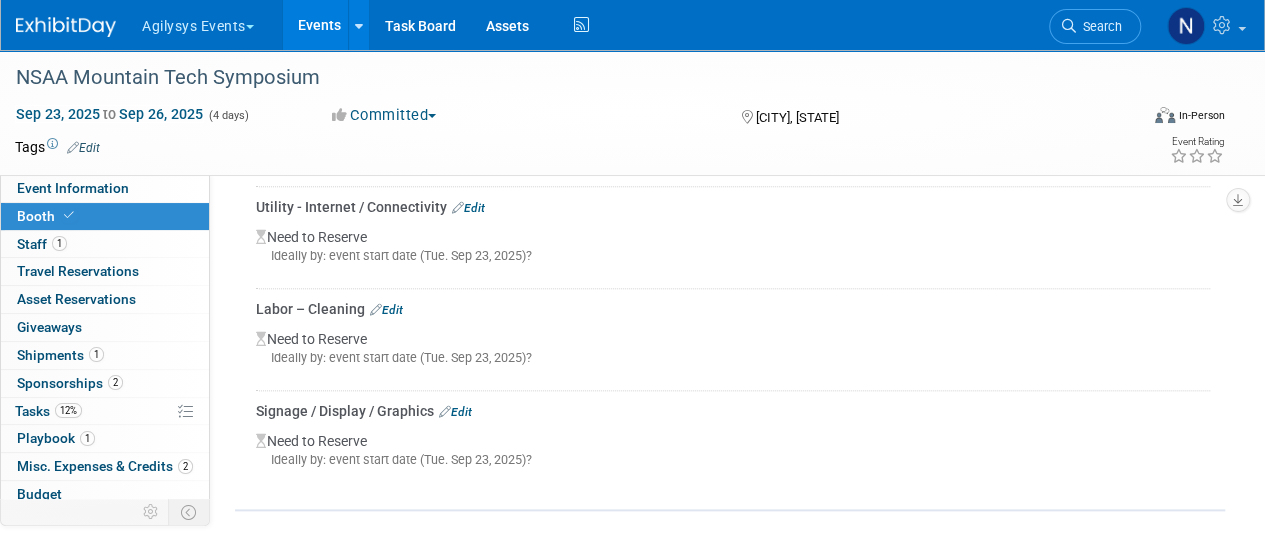 scroll, scrollTop: 940, scrollLeft: 0, axis: vertical 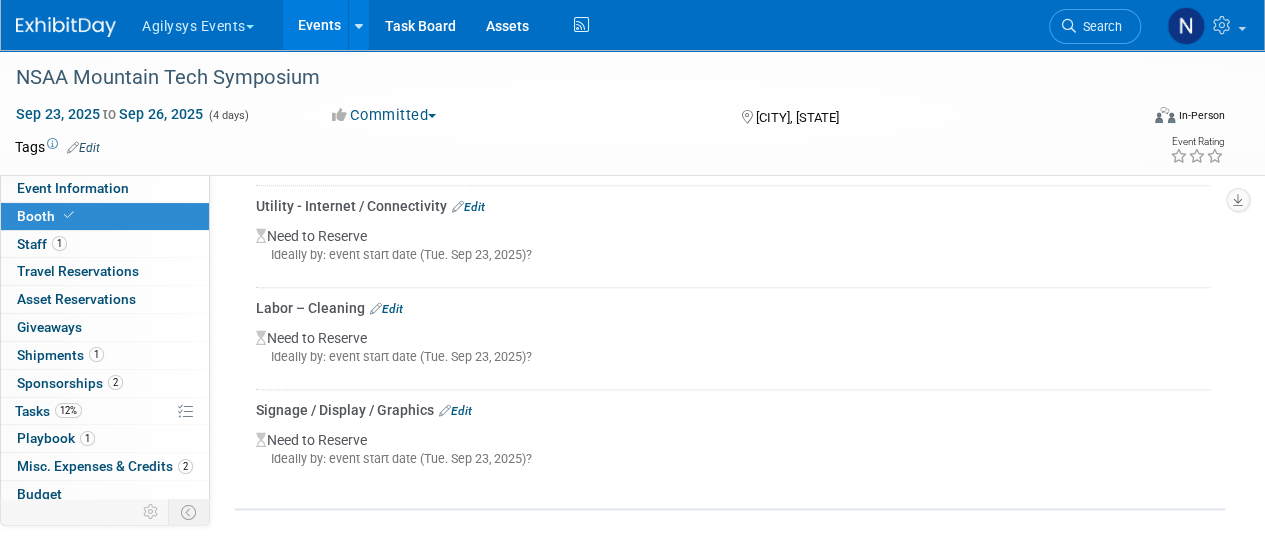 click on "Edit" at bounding box center (386, 309) 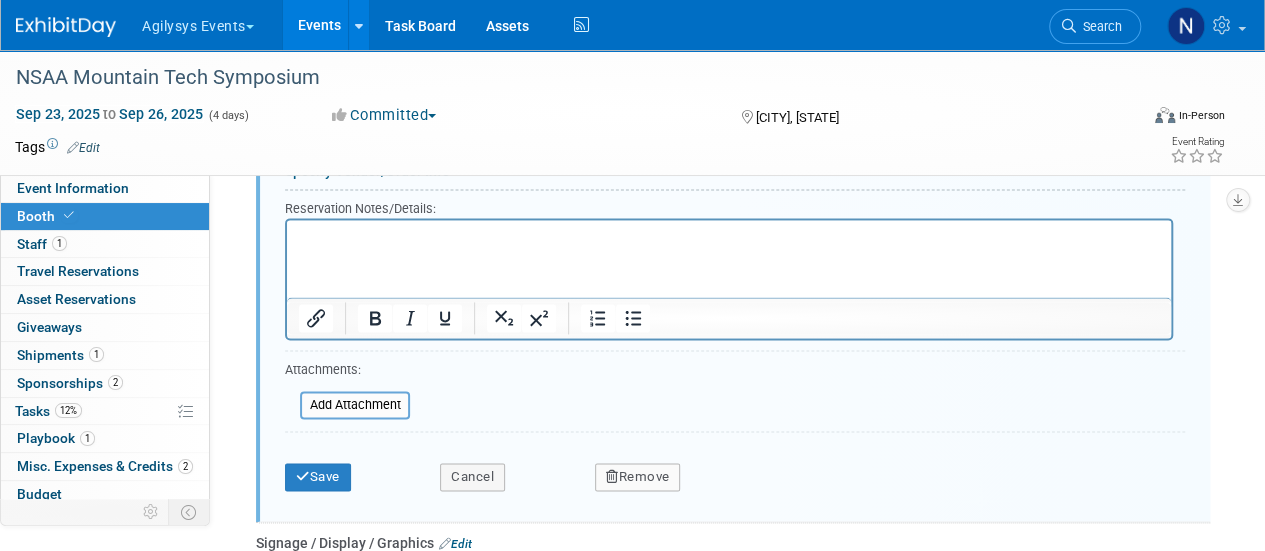 scroll, scrollTop: 1384, scrollLeft: 0, axis: vertical 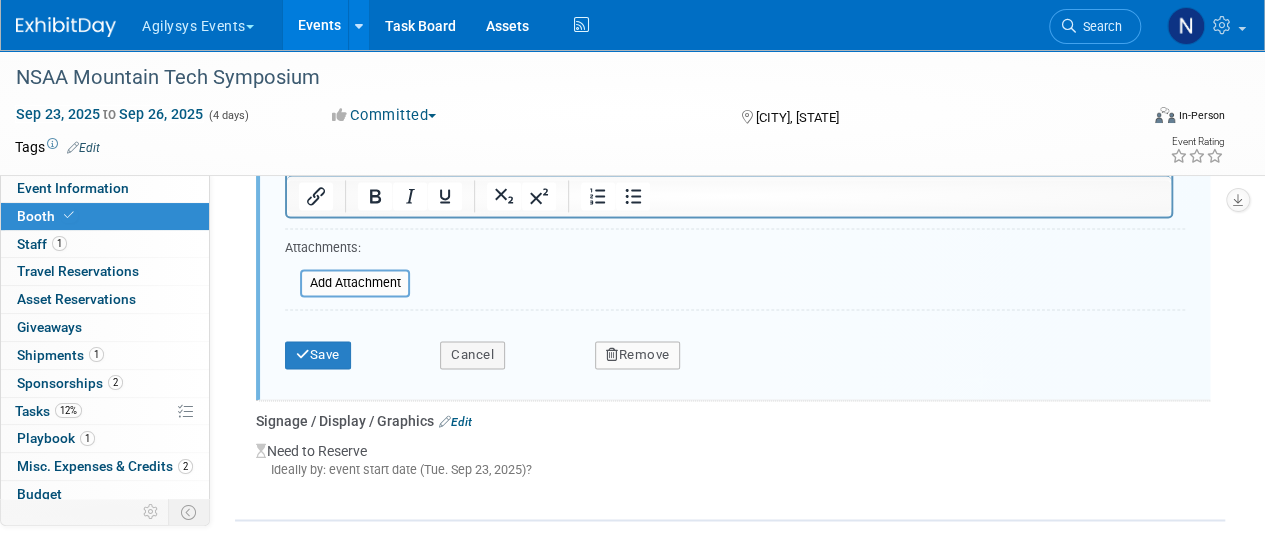 click on "Remove" at bounding box center (774, 348) 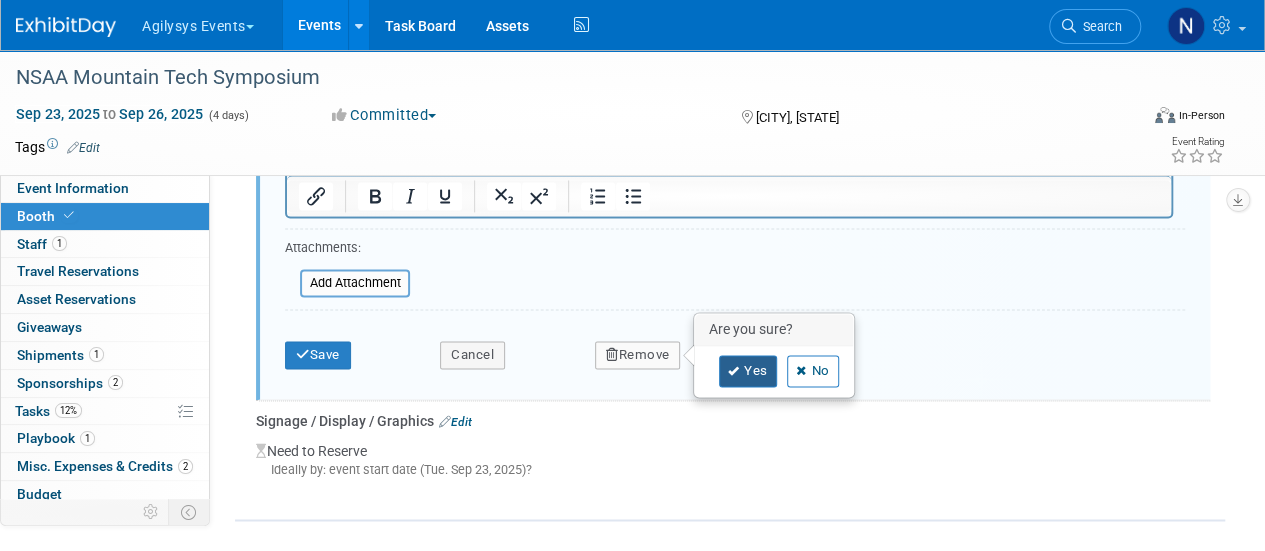 click at bounding box center (734, 371) 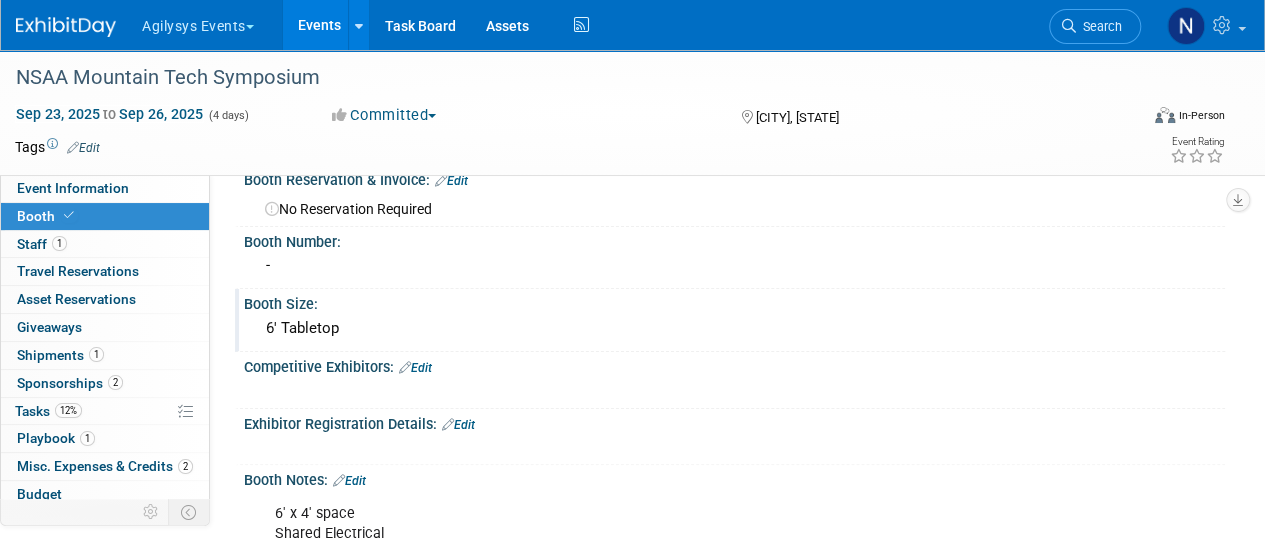 scroll, scrollTop: 0, scrollLeft: 0, axis: both 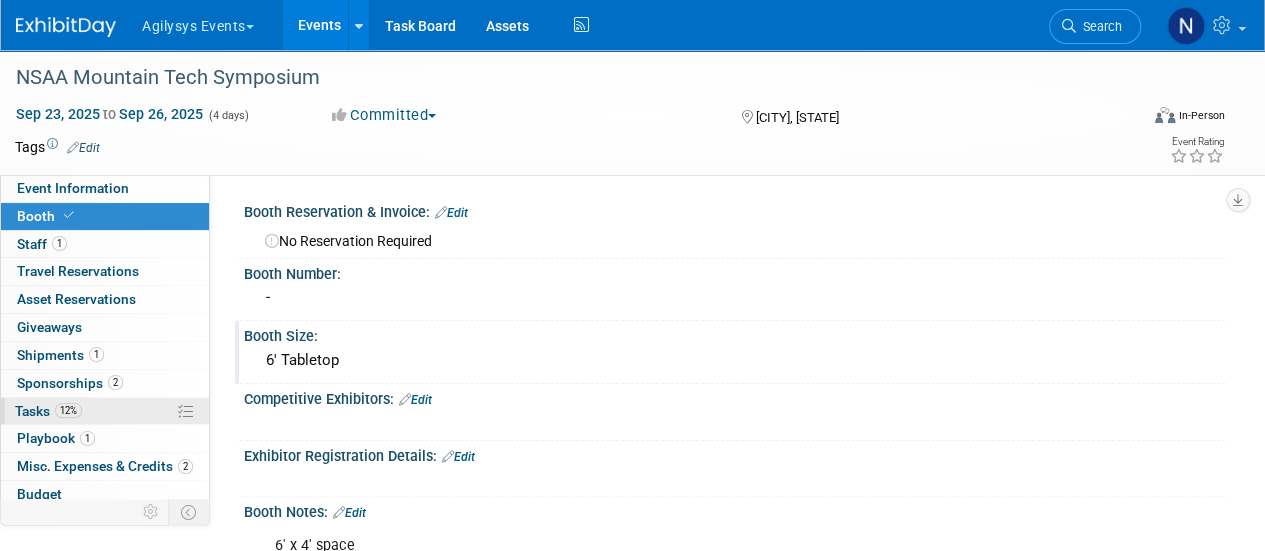 click on "12%
Tasks 12%" at bounding box center [105, 411] 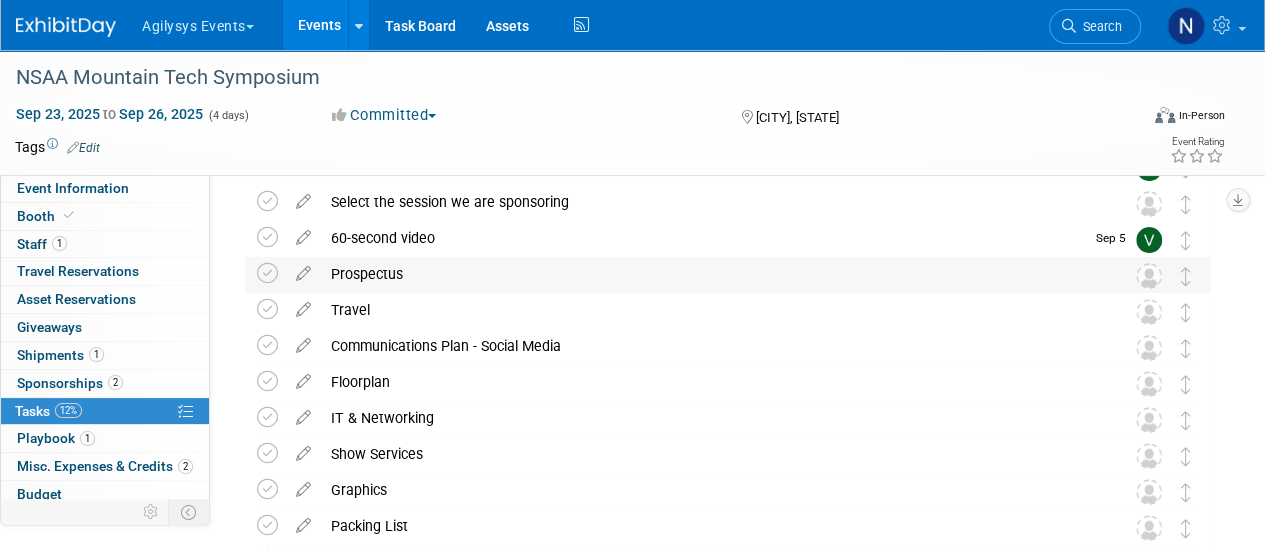 scroll, scrollTop: 0, scrollLeft: 0, axis: both 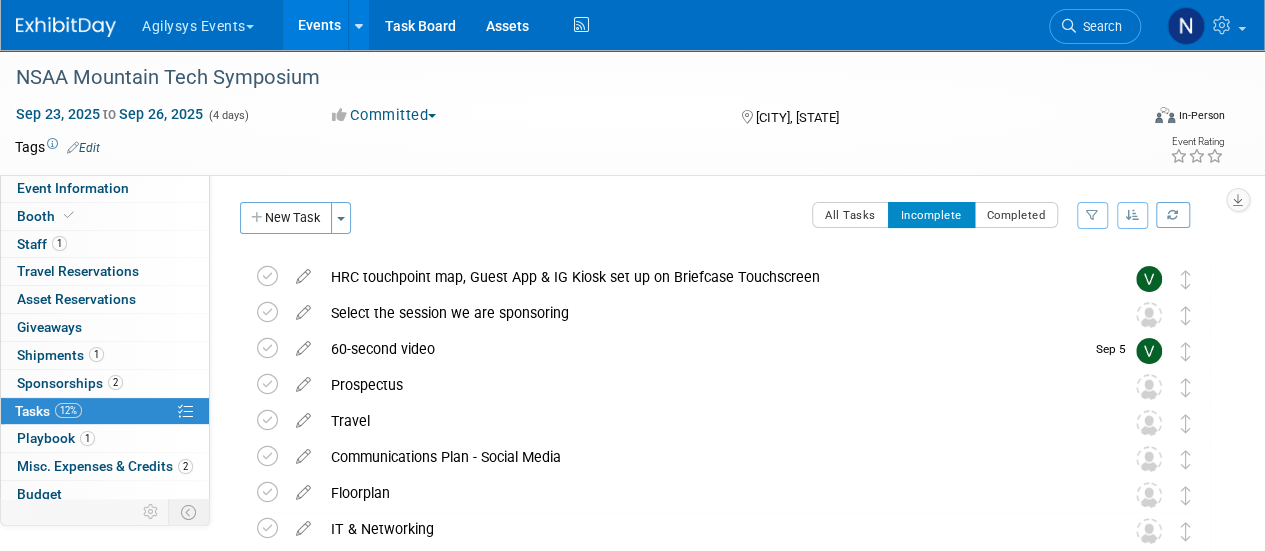 click at bounding box center [559, 147] 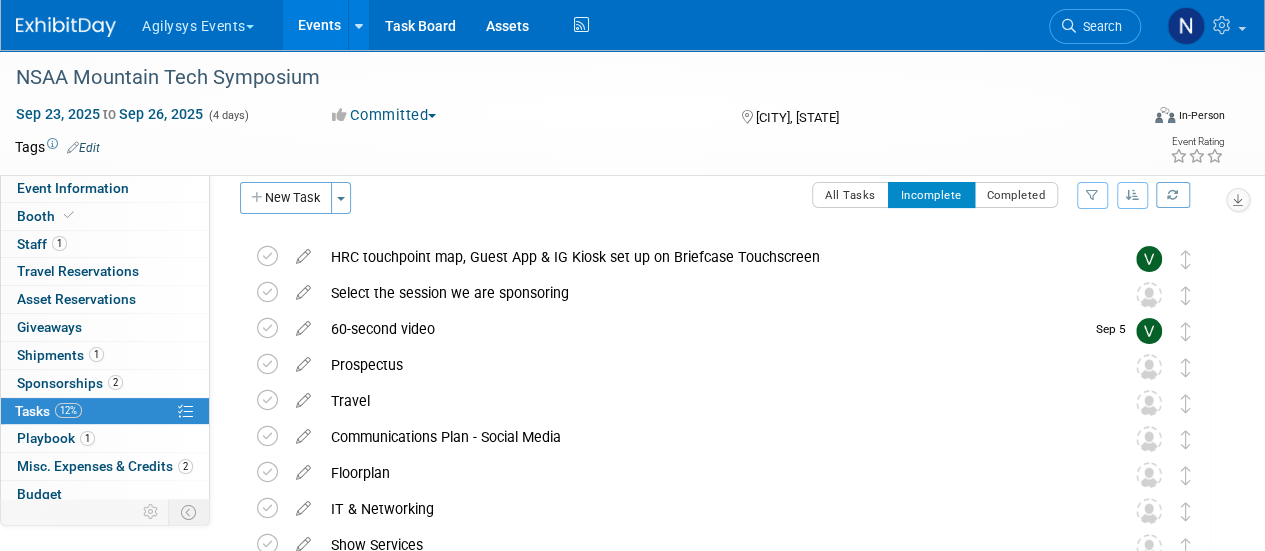 scroll, scrollTop: 0, scrollLeft: 0, axis: both 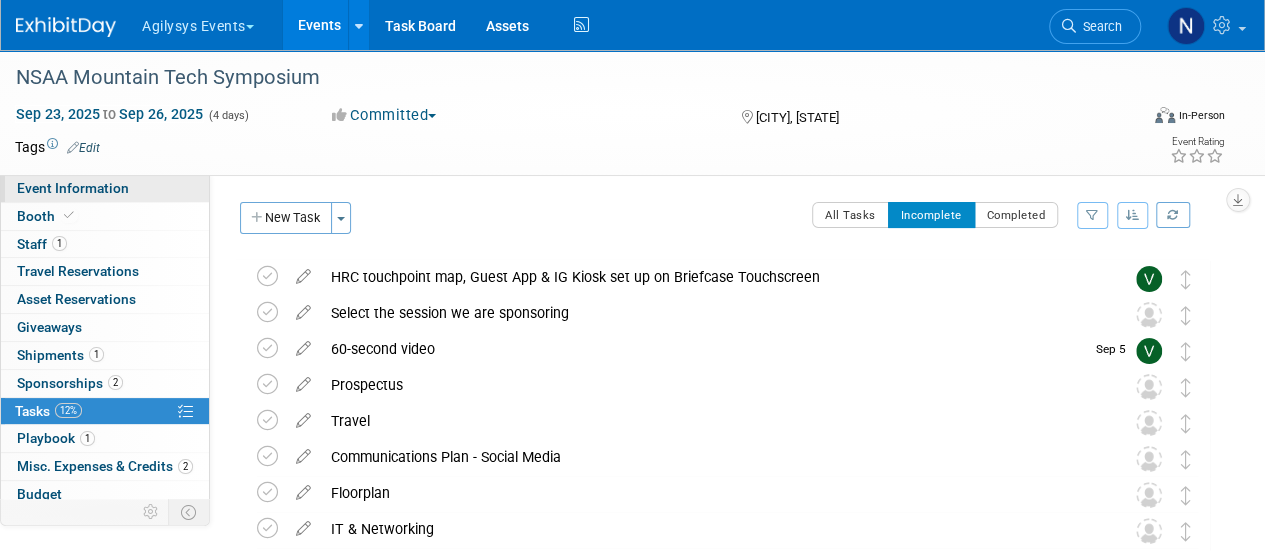 click on "Event Information" at bounding box center (73, 188) 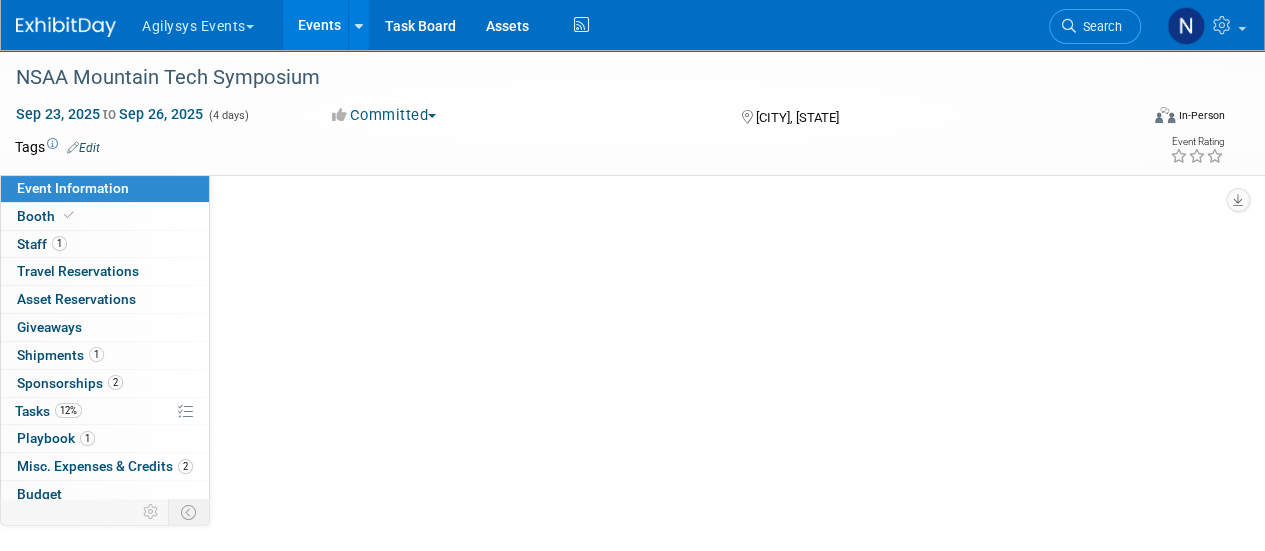 select on "HRC" 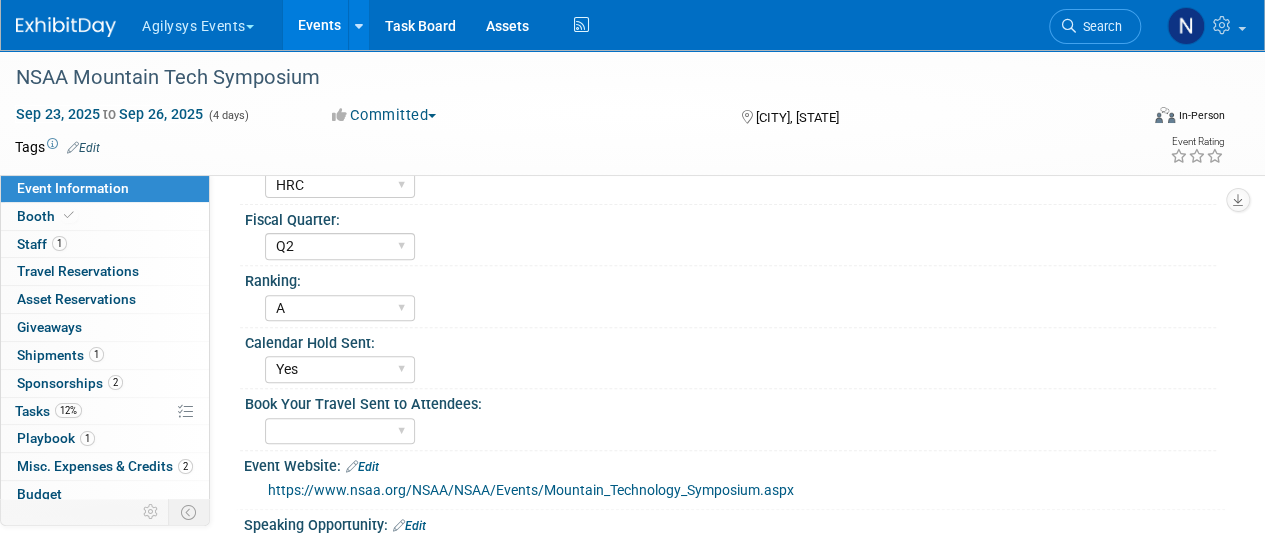 scroll, scrollTop: 244, scrollLeft: 0, axis: vertical 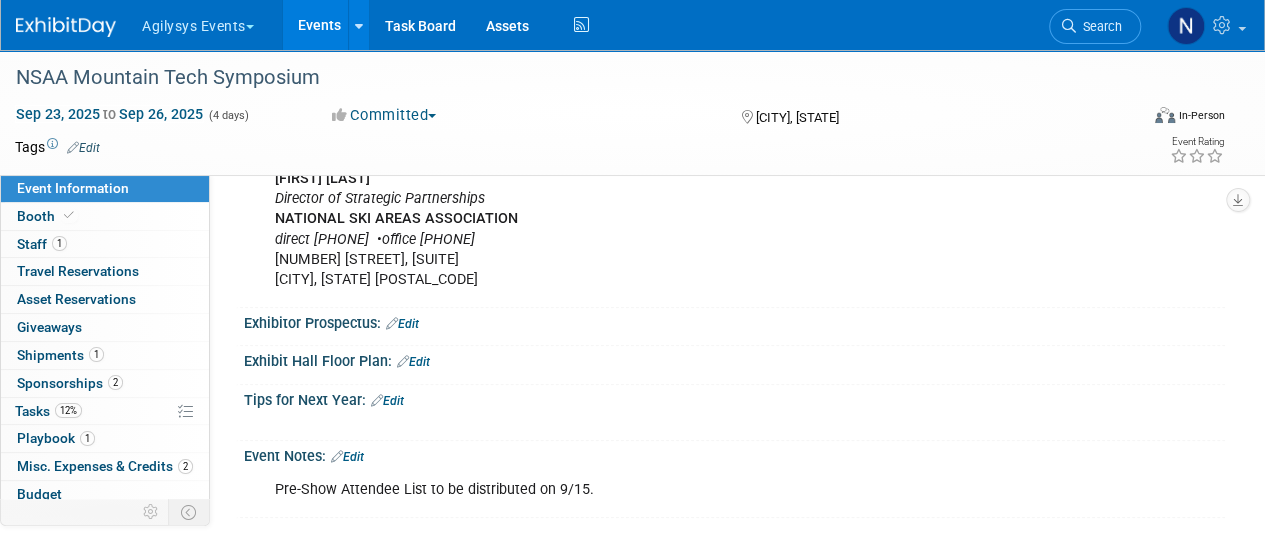 click on "Edit" at bounding box center [347, 457] 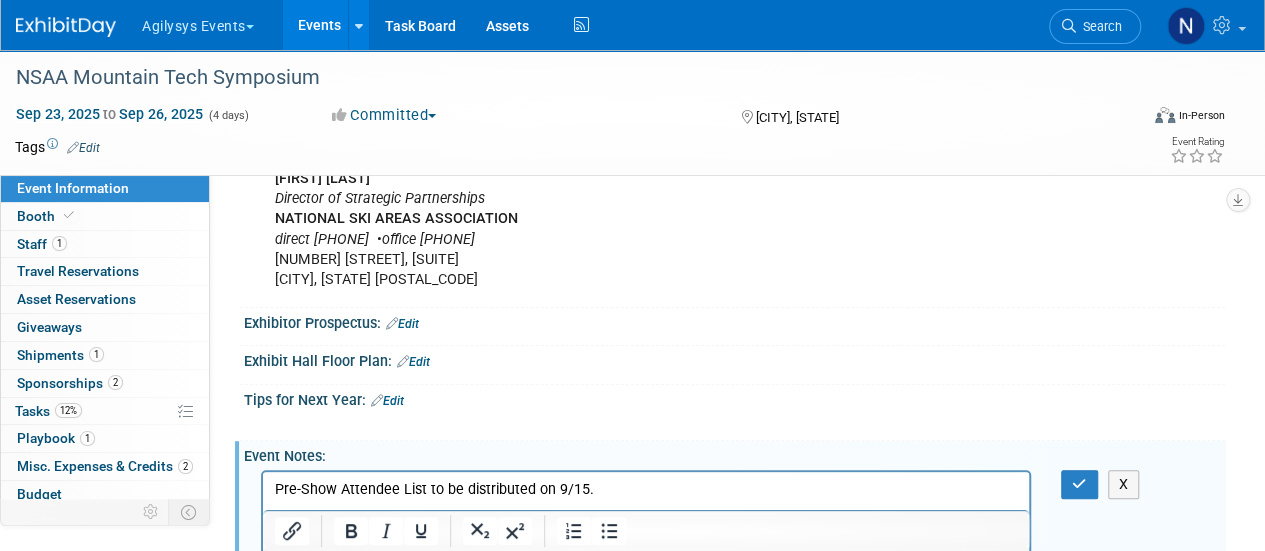 scroll, scrollTop: 0, scrollLeft: 0, axis: both 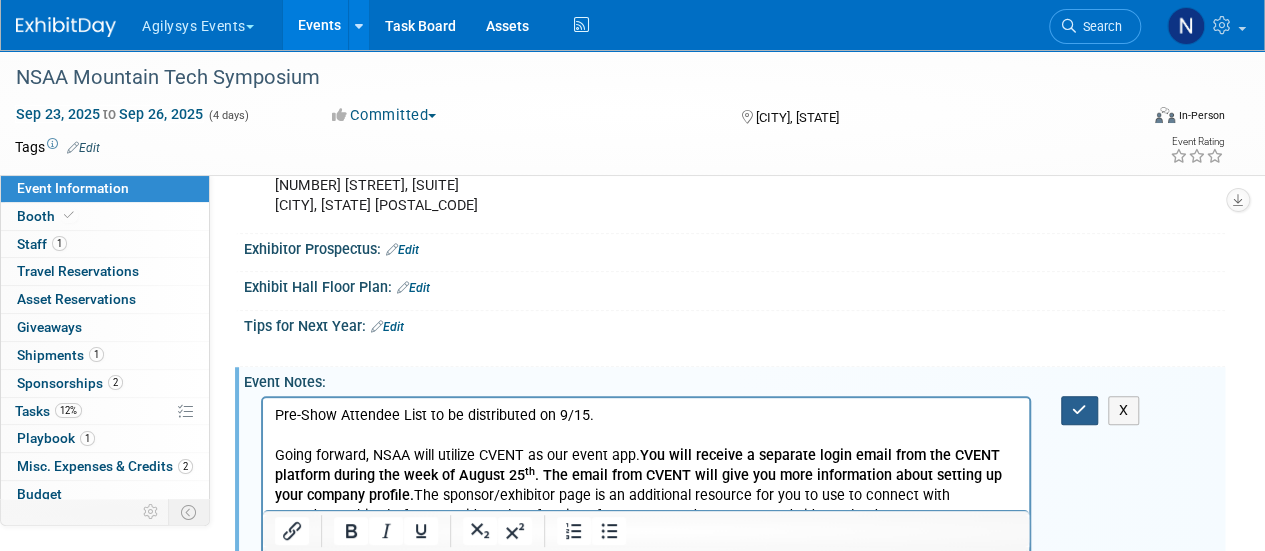 click at bounding box center (1079, 410) 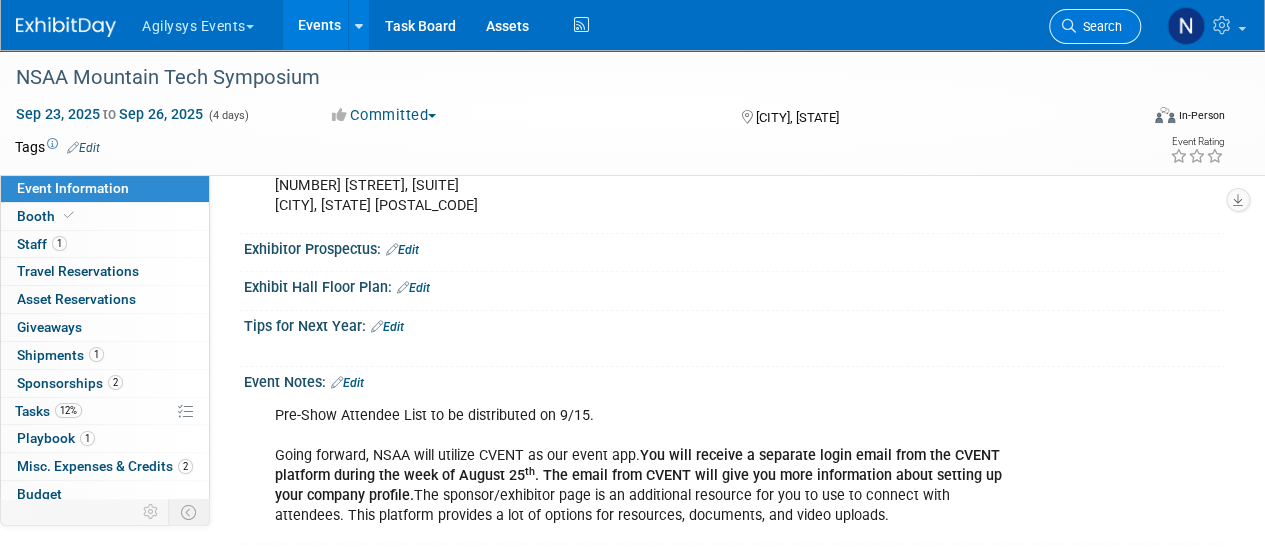 click on "Search" at bounding box center [1099, 26] 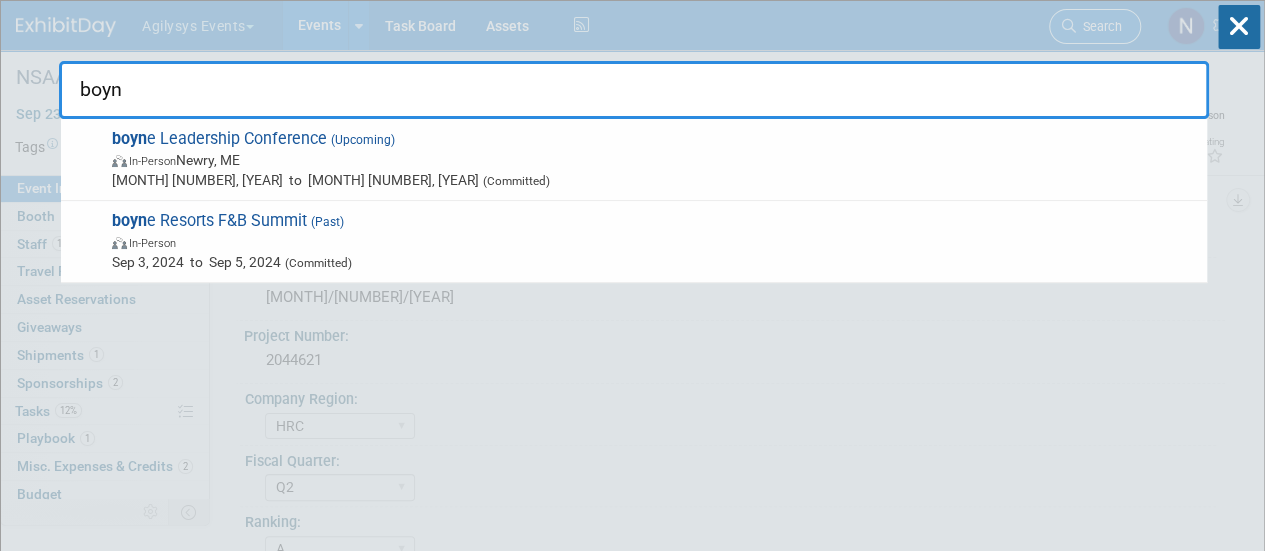 type on "boyne" 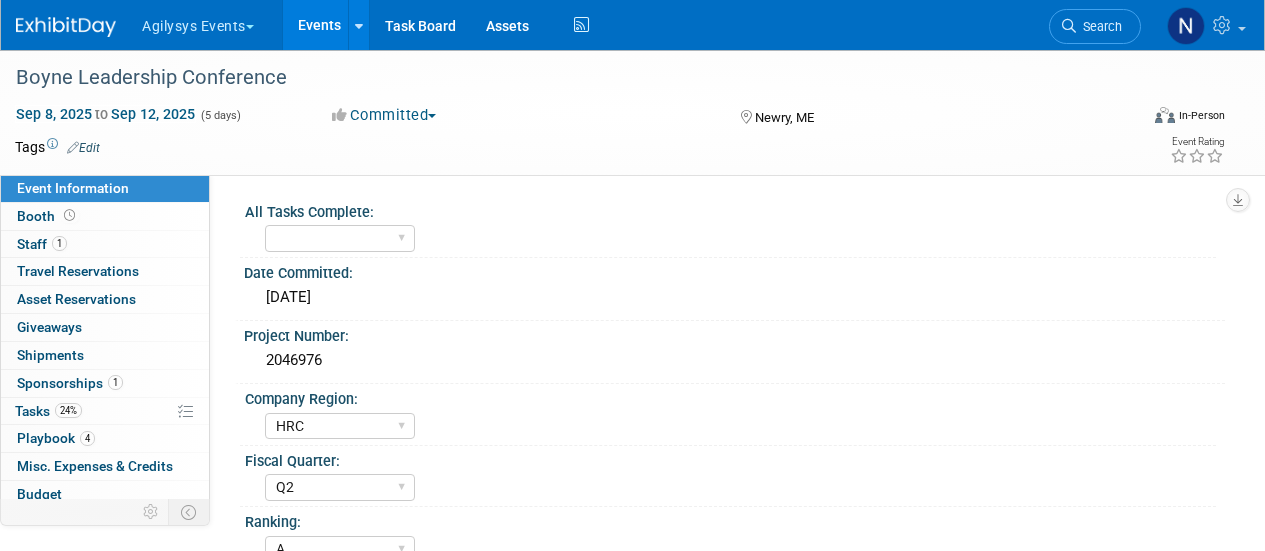 select on "HRC" 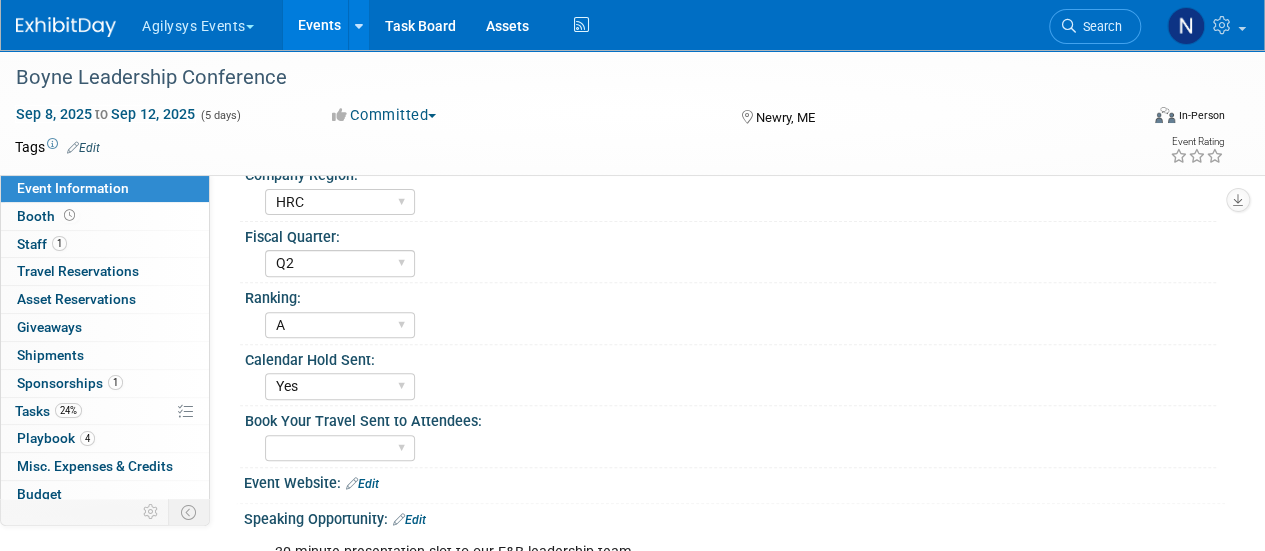 scroll, scrollTop: 0, scrollLeft: 0, axis: both 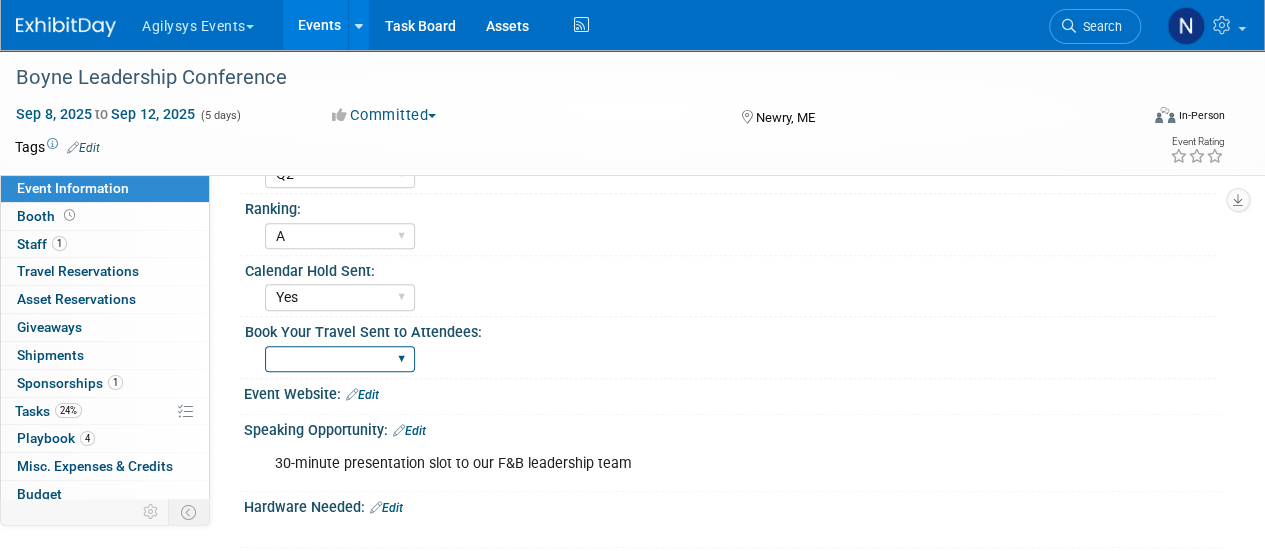 click on "Yes" at bounding box center [340, 359] 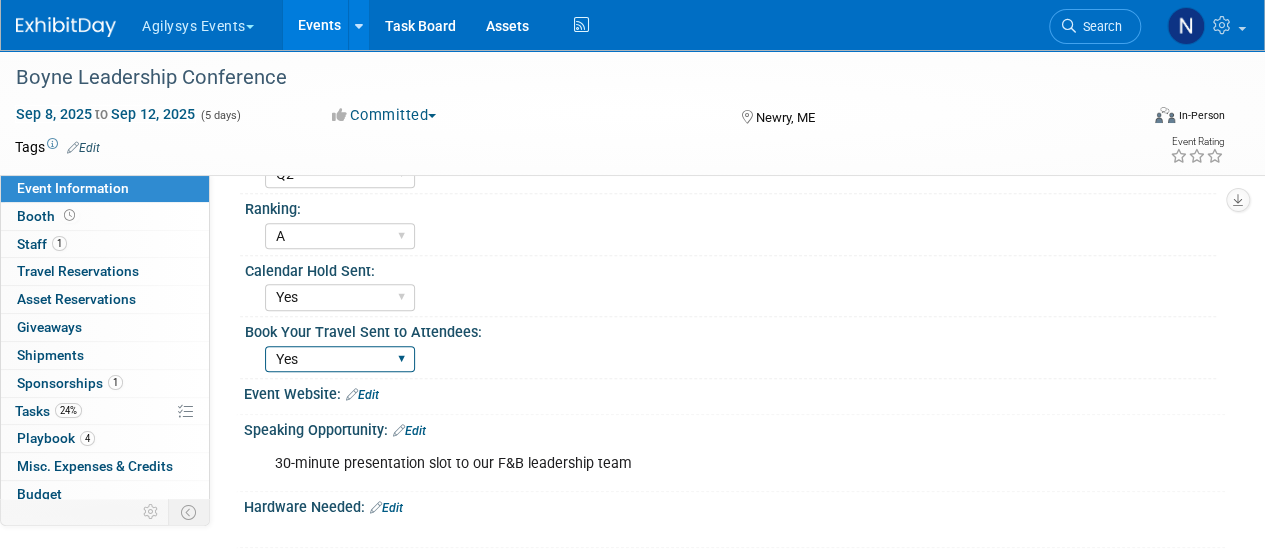 click on "Yes" at bounding box center (340, 359) 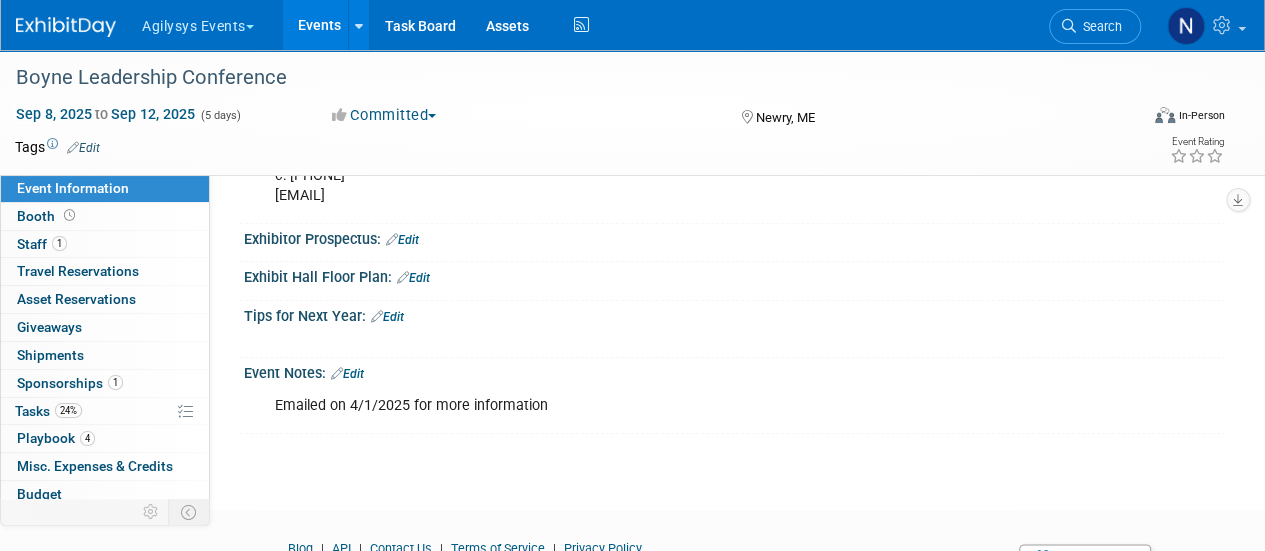 scroll, scrollTop: 911, scrollLeft: 0, axis: vertical 